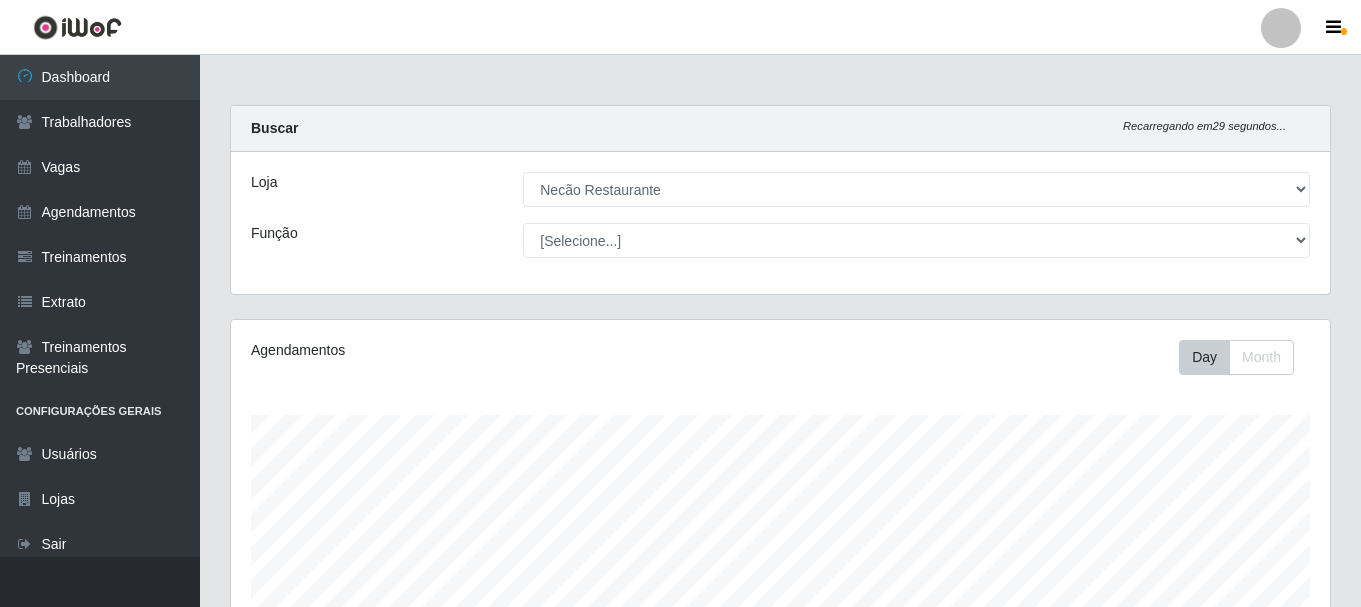 select on "334" 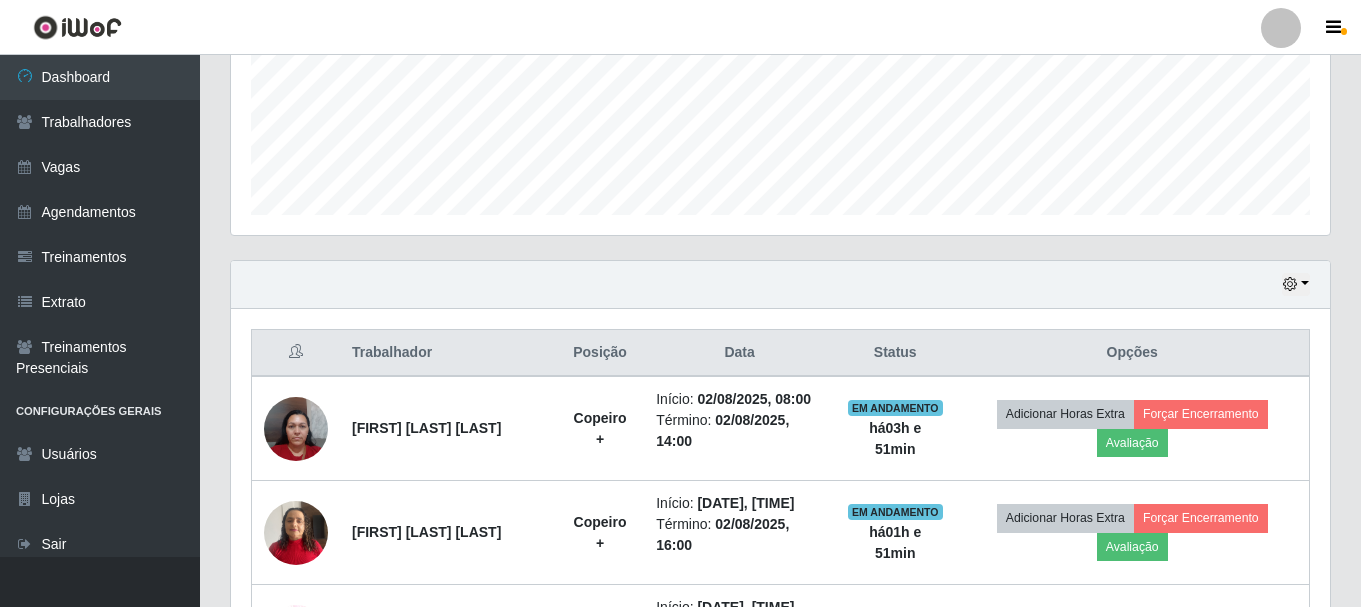 scroll, scrollTop: 999585, scrollLeft: 998901, axis: both 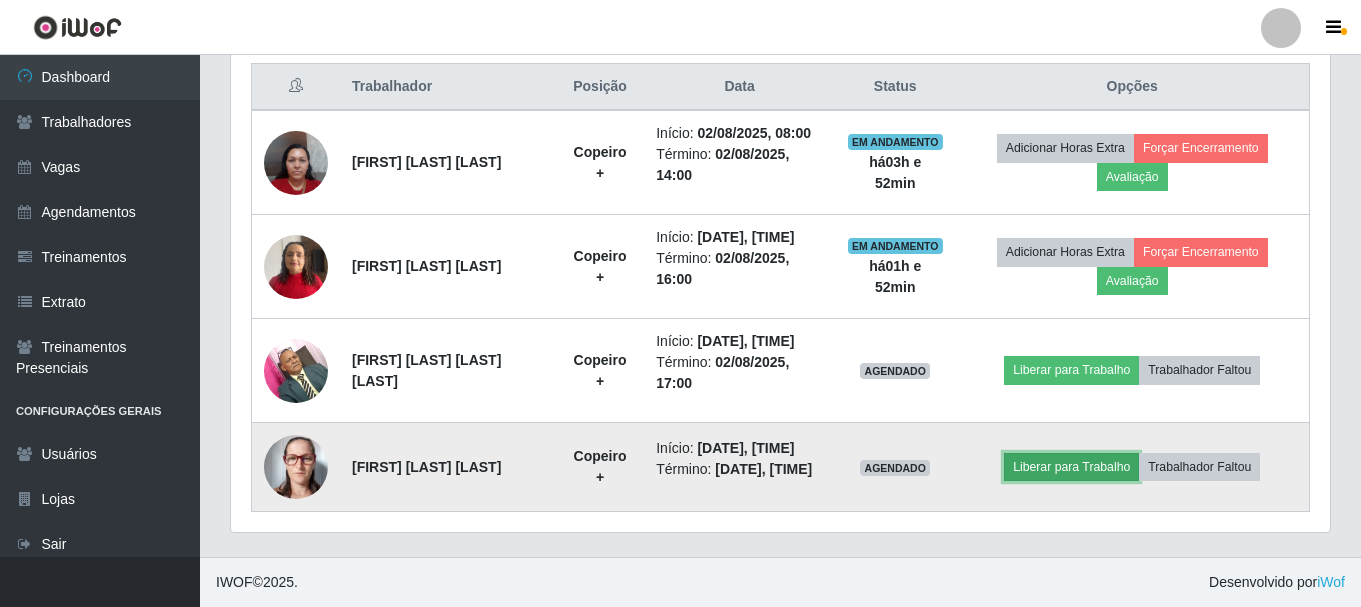 click on "Liberar para Trabalho" at bounding box center [1071, 467] 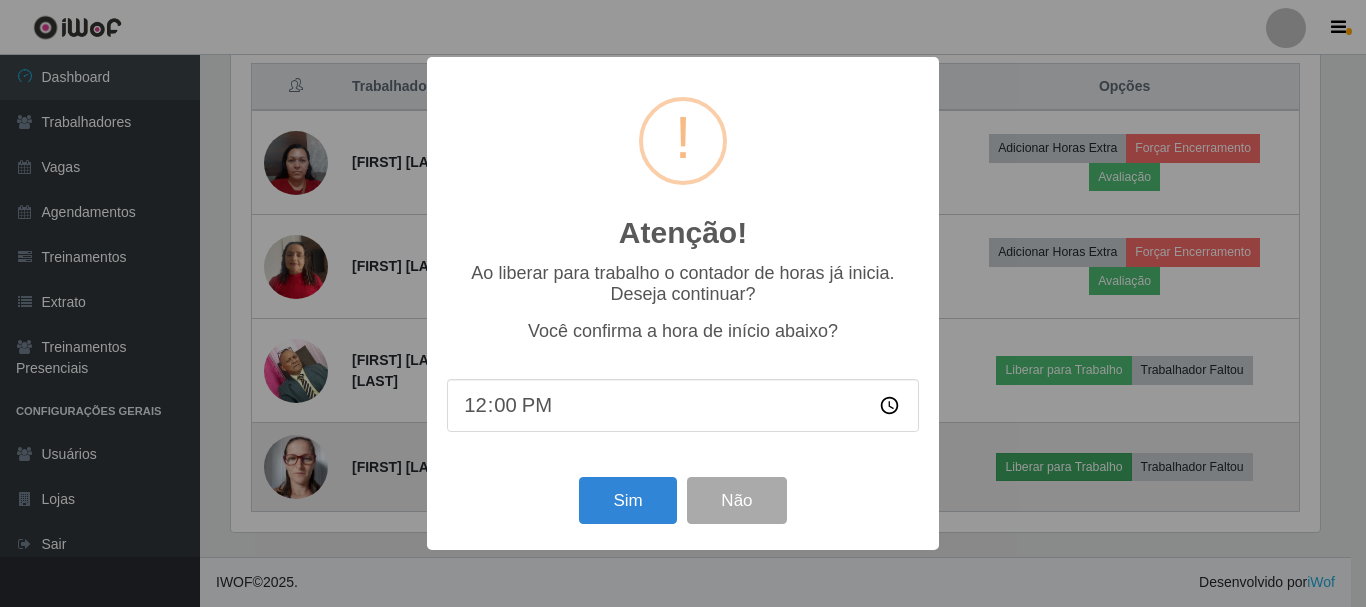 scroll, scrollTop: 999585, scrollLeft: 998911, axis: both 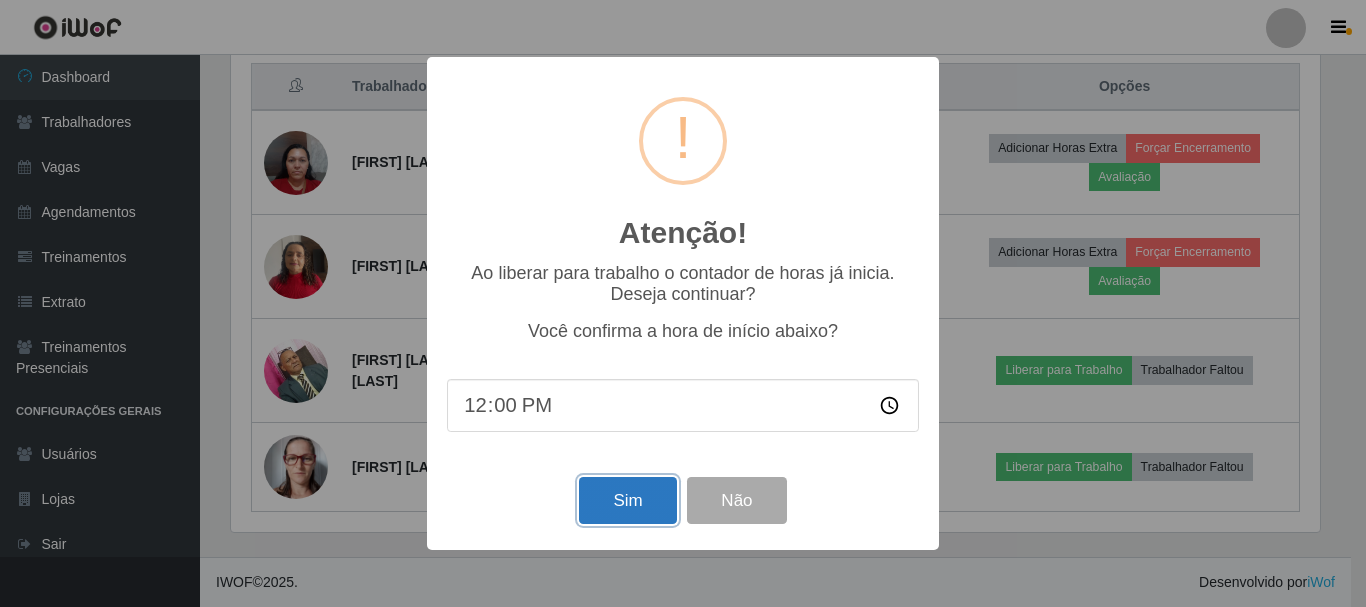 click on "Sim" at bounding box center (627, 500) 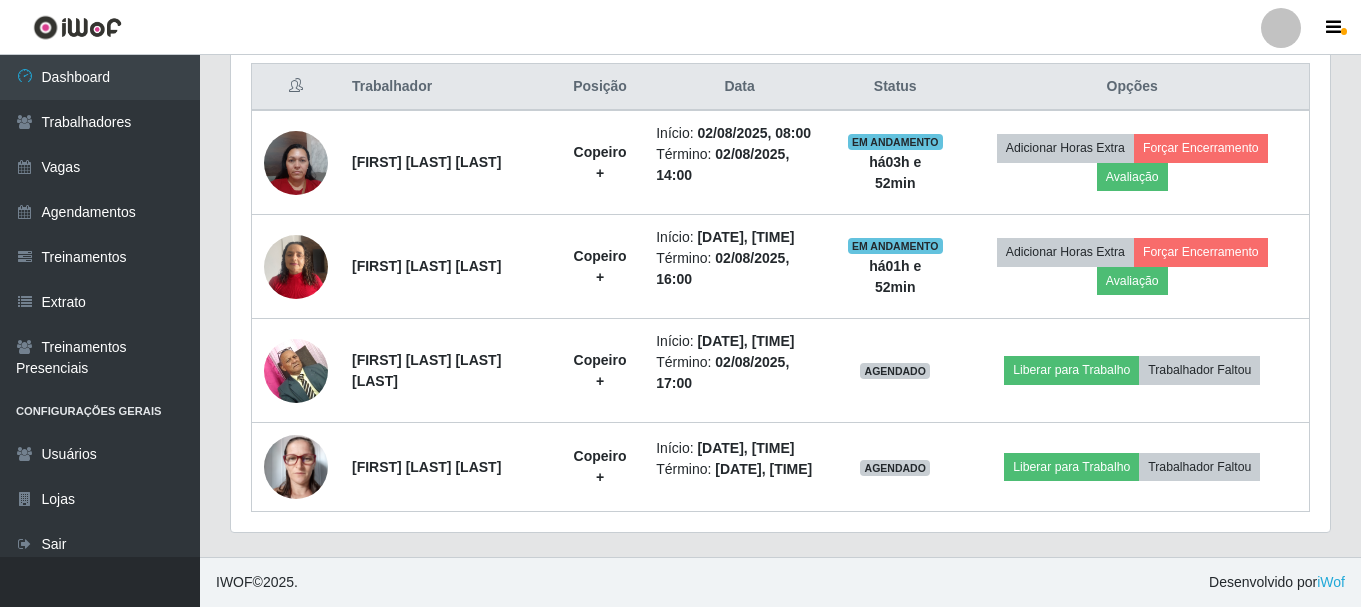 scroll, scrollTop: 999585, scrollLeft: 998901, axis: both 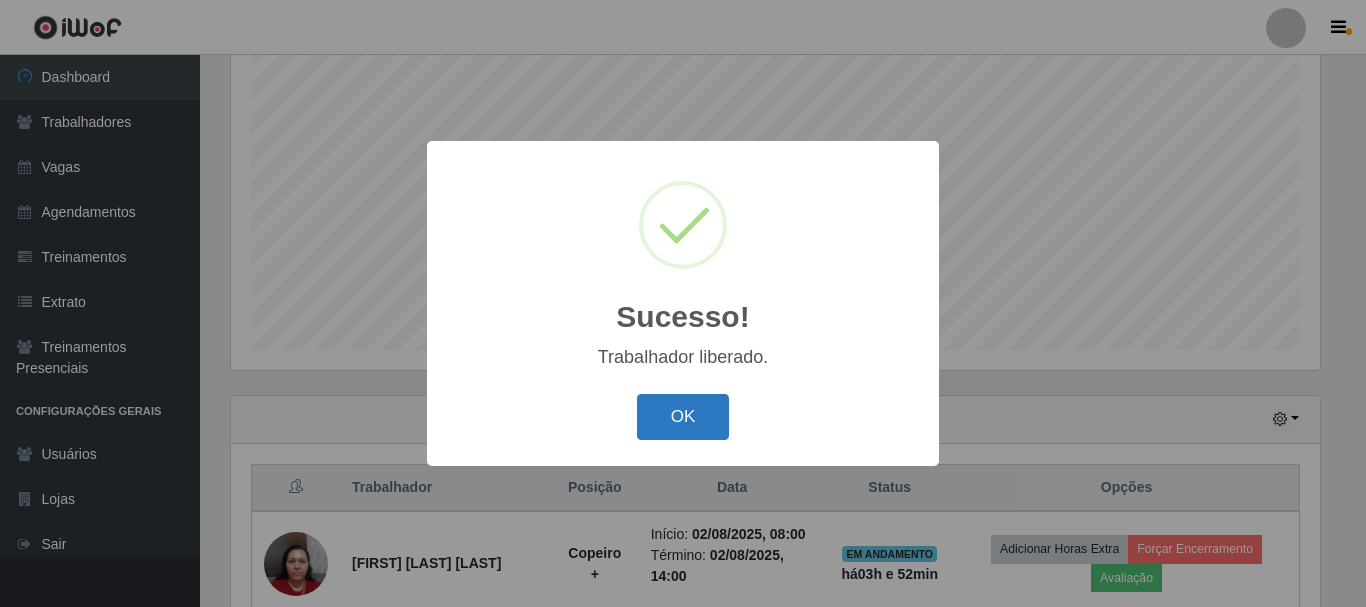 click on "OK" at bounding box center (683, 417) 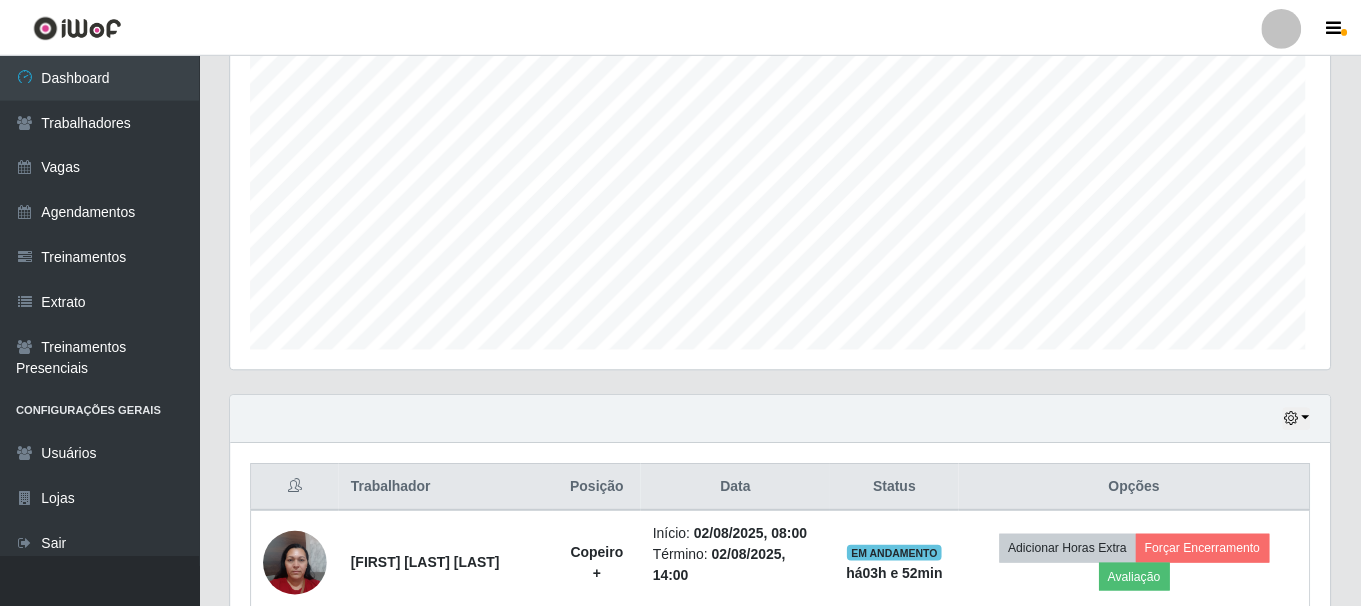 scroll, scrollTop: 999585, scrollLeft: 998901, axis: both 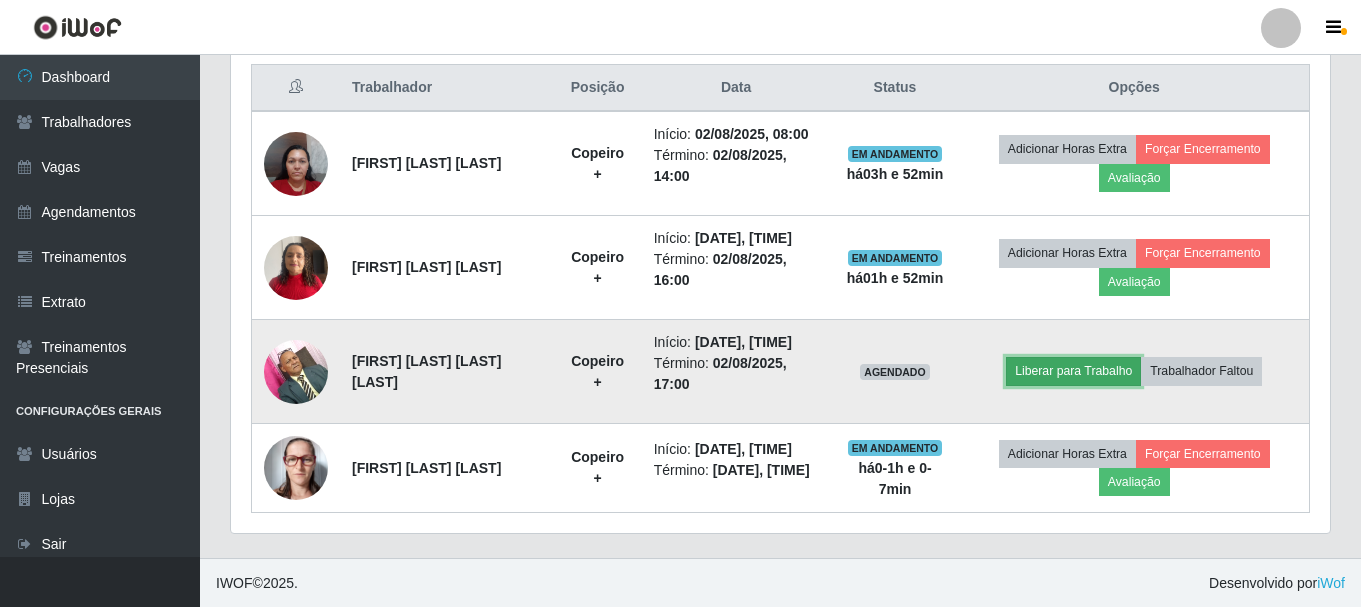 click on "Liberar para Trabalho" at bounding box center [1073, 371] 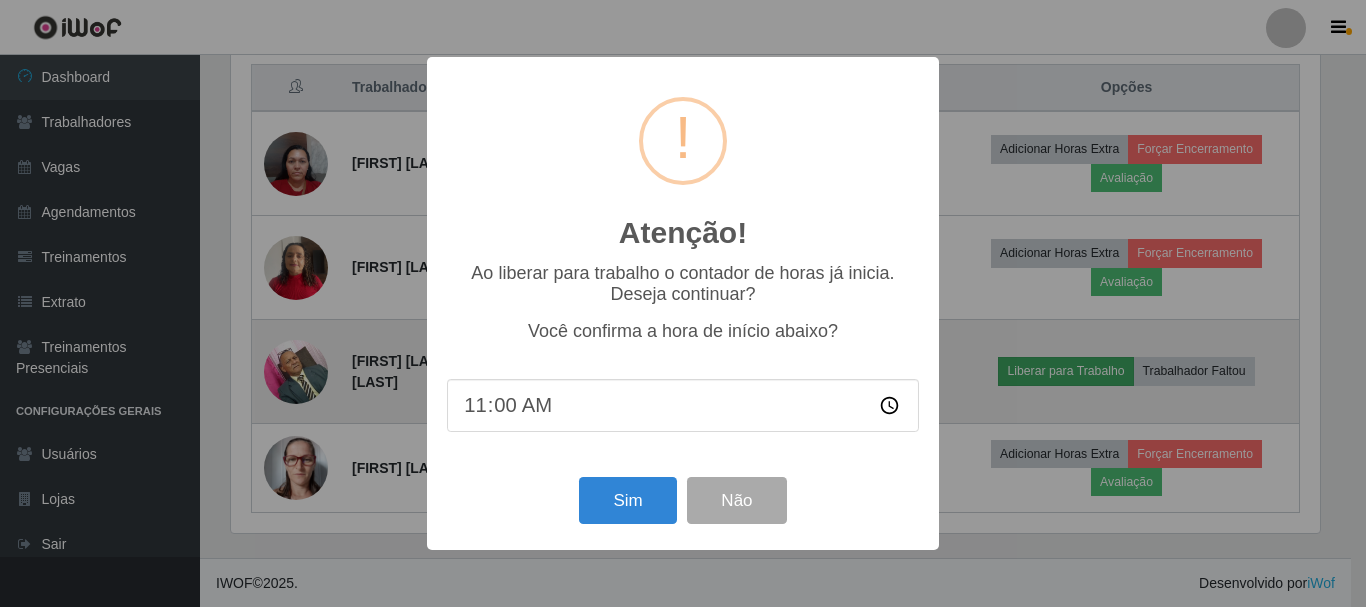 scroll, scrollTop: 999585, scrollLeft: 998911, axis: both 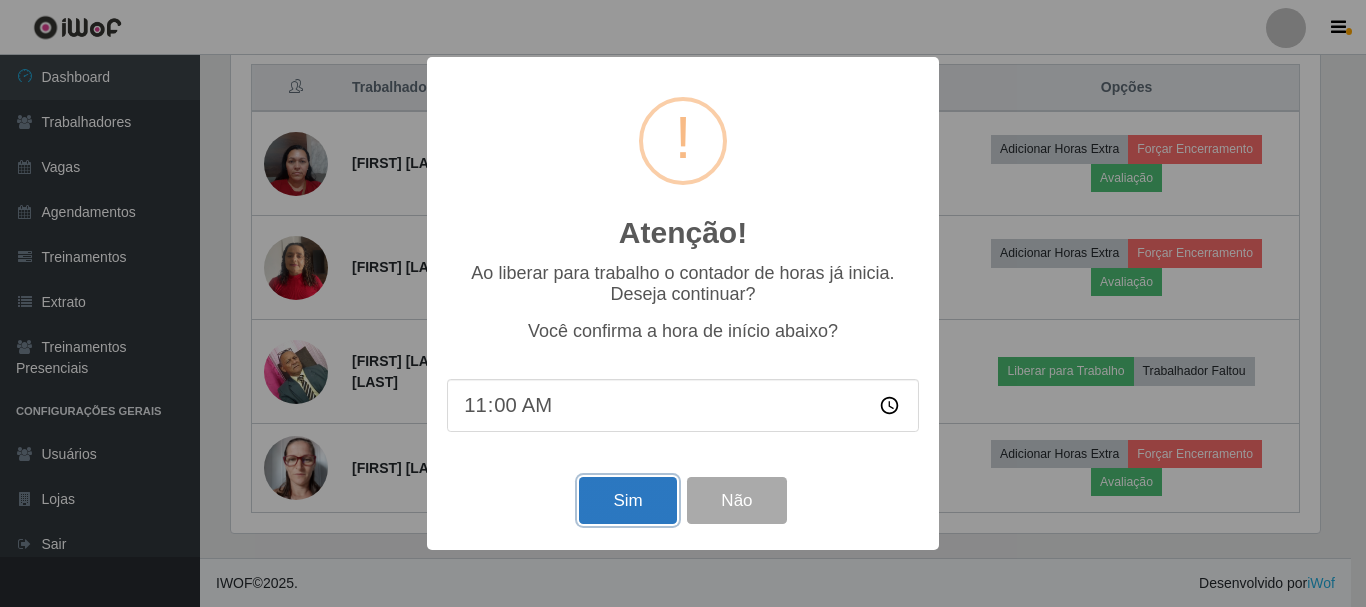 click on "Sim" at bounding box center (627, 500) 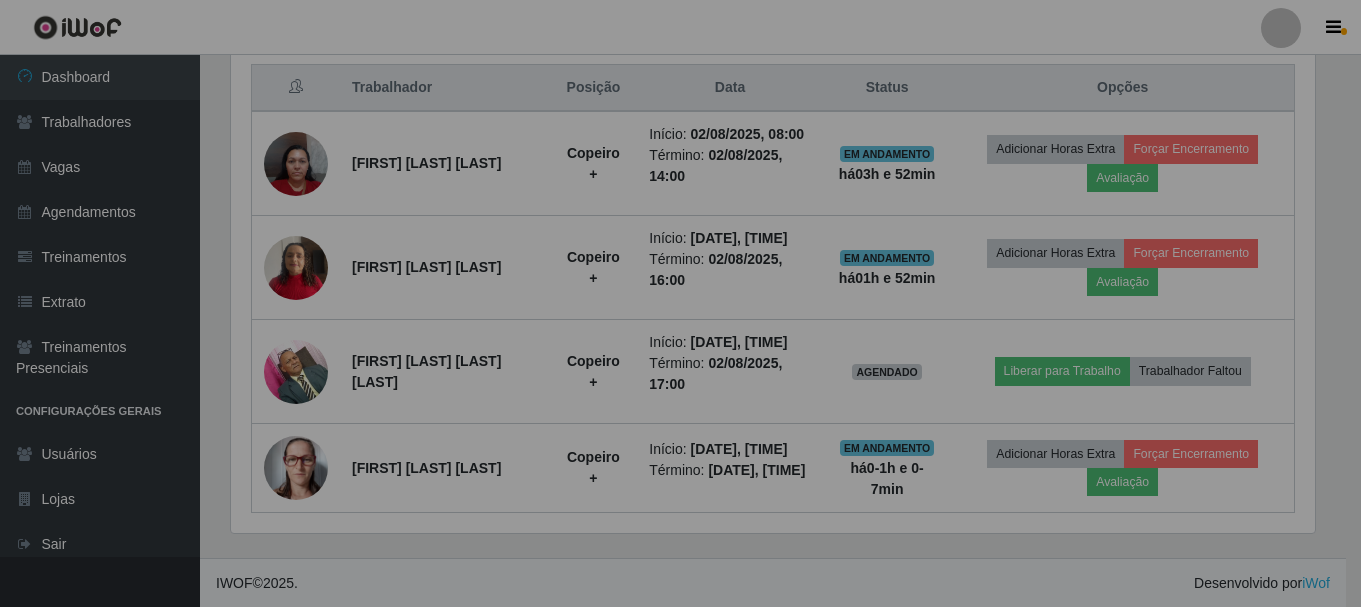 scroll, scrollTop: 999585, scrollLeft: 998901, axis: both 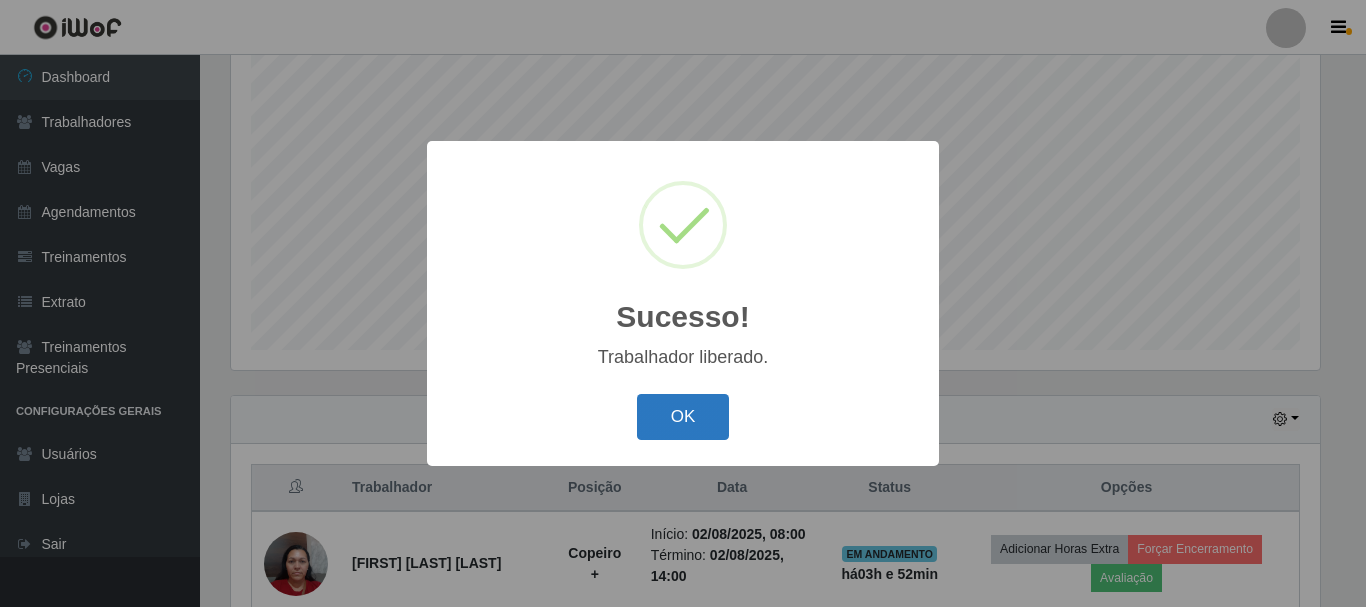 click on "OK" at bounding box center (683, 417) 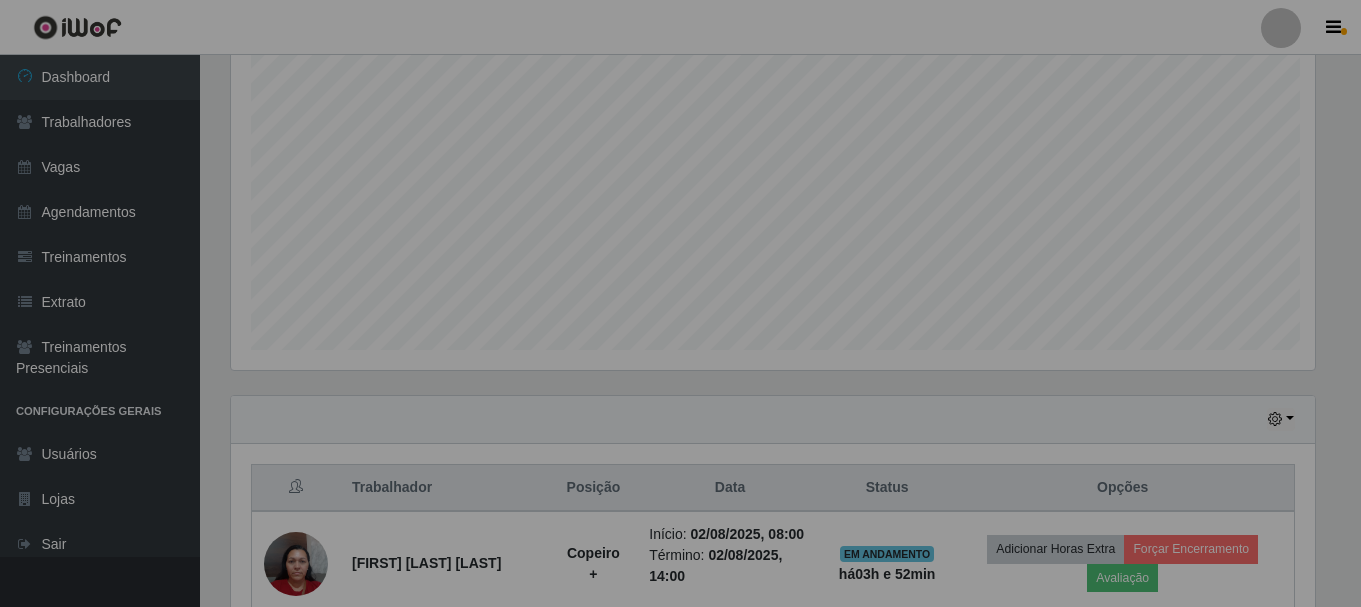 scroll, scrollTop: 999585, scrollLeft: 998901, axis: both 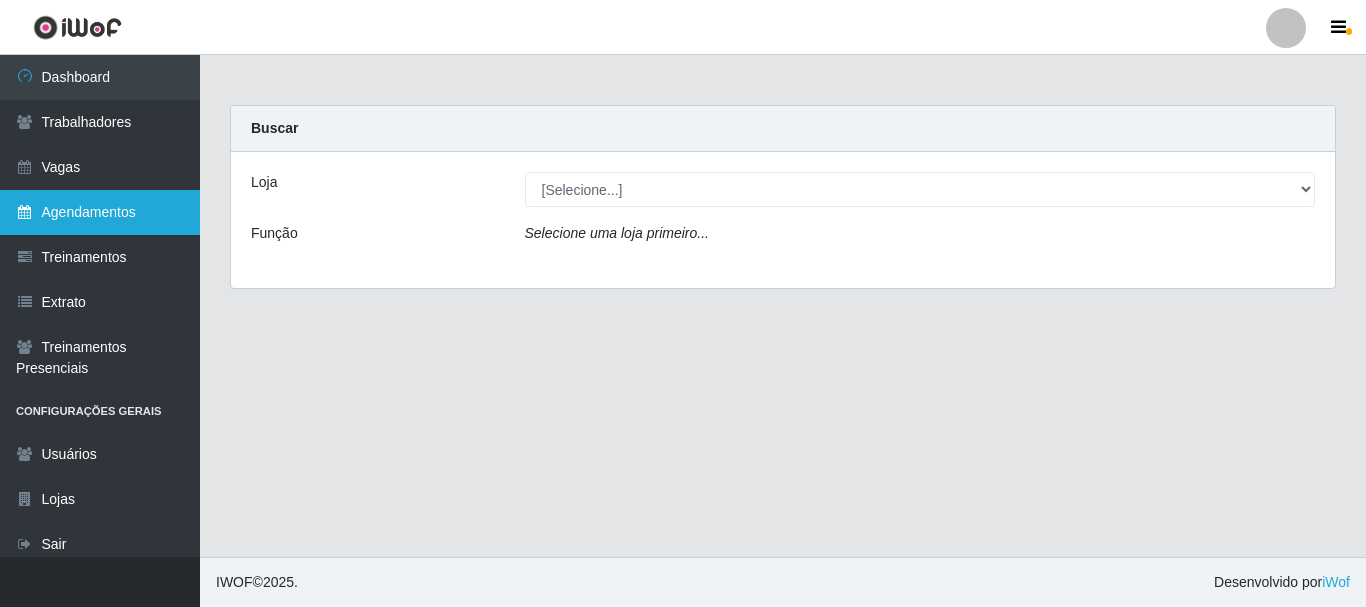 click on "Agendamentos" at bounding box center [100, 212] 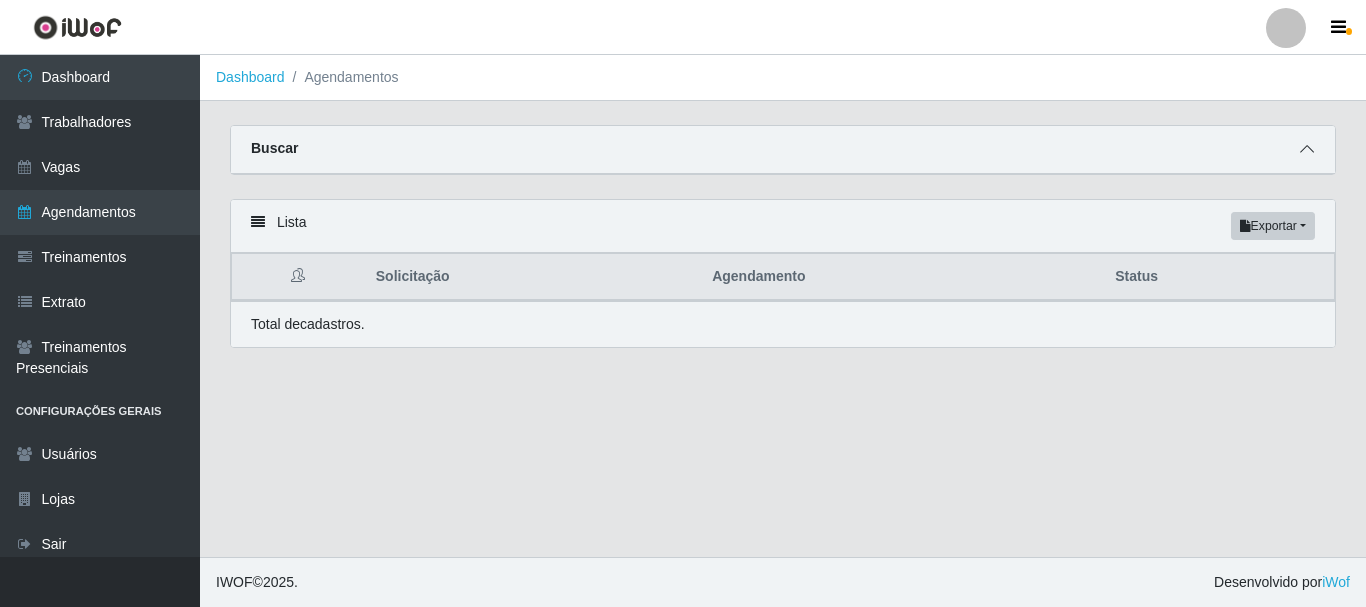 click at bounding box center (1307, 149) 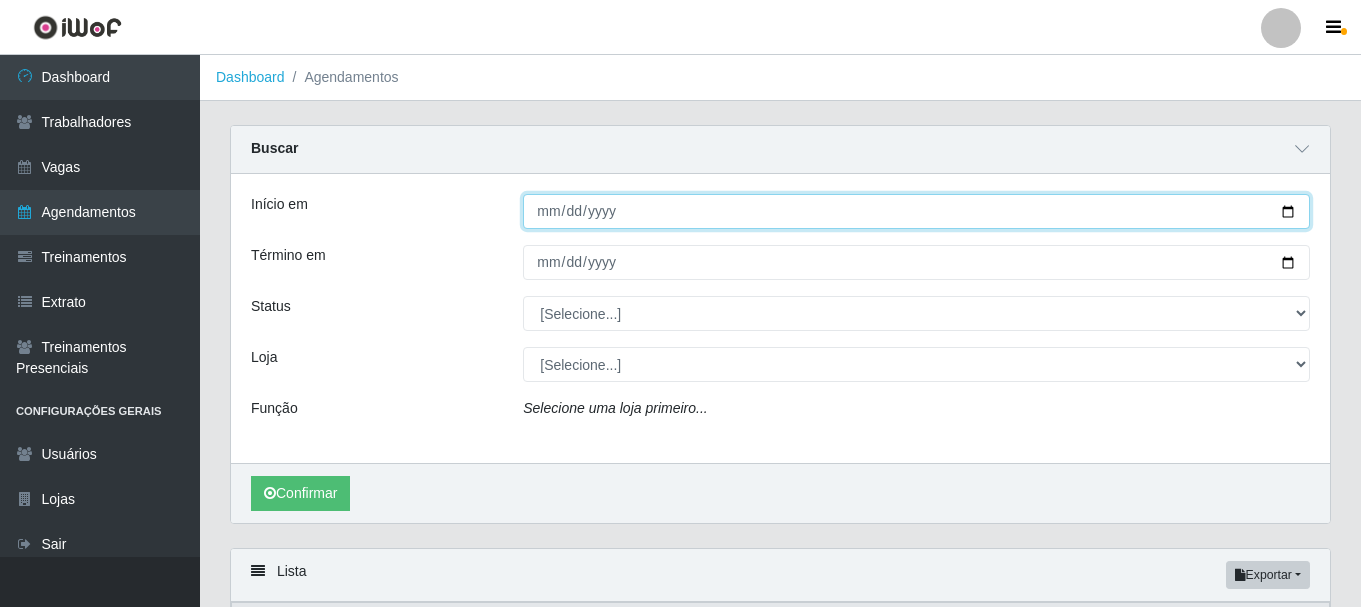 click on "Início em" at bounding box center [916, 211] 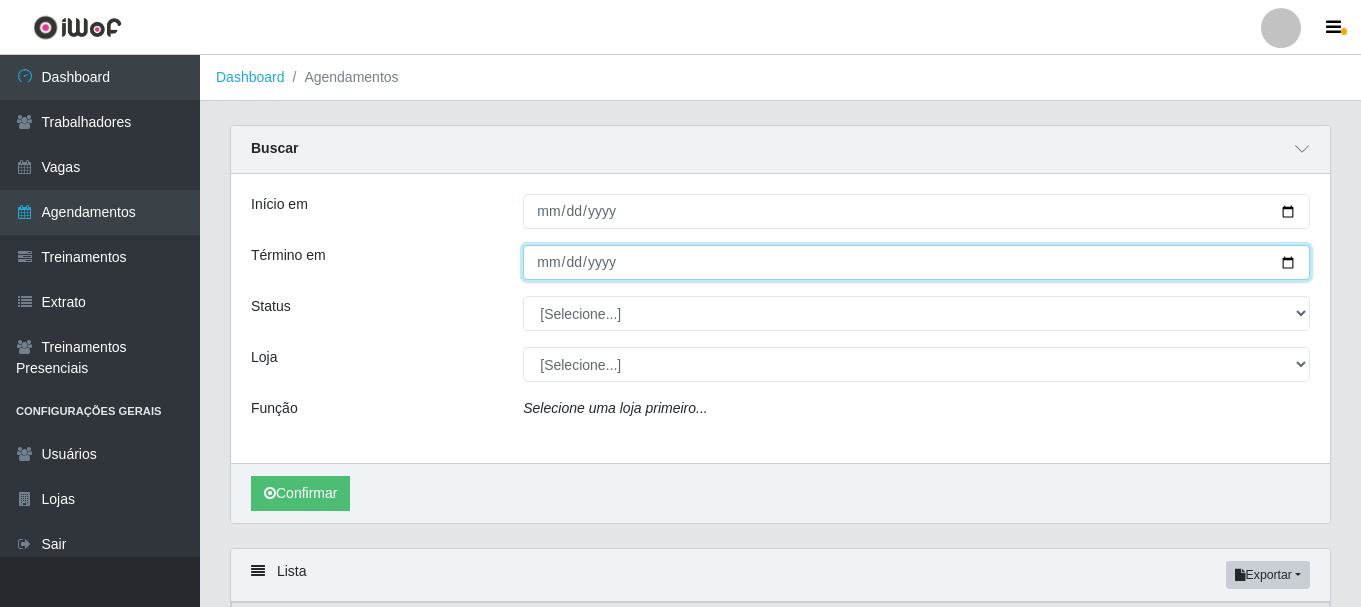 click on "Término em" at bounding box center (916, 262) 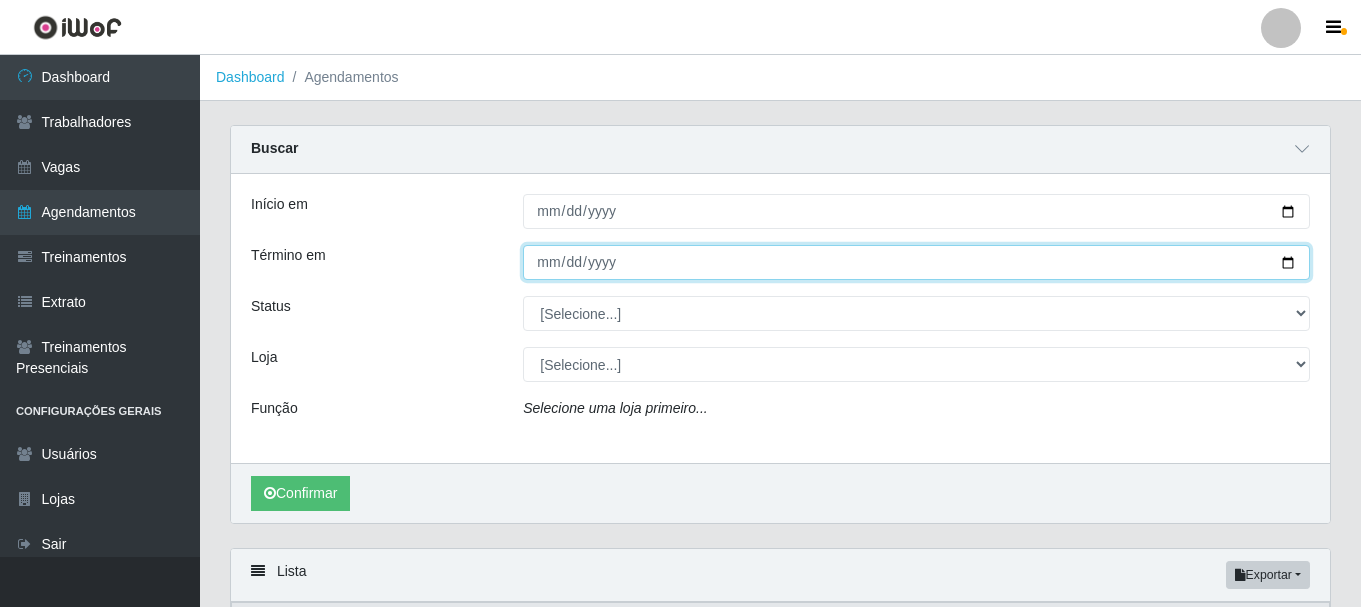 type on "[DATE]" 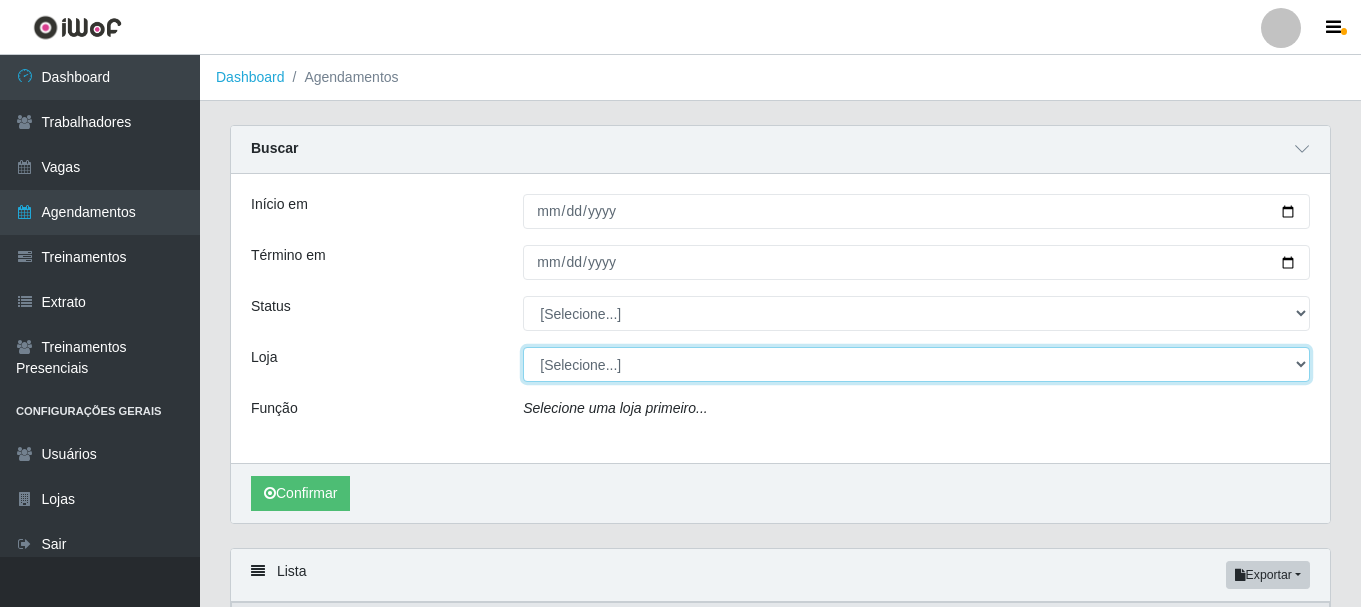 click on "[Selecione...] Necão Restaurante" at bounding box center [916, 364] 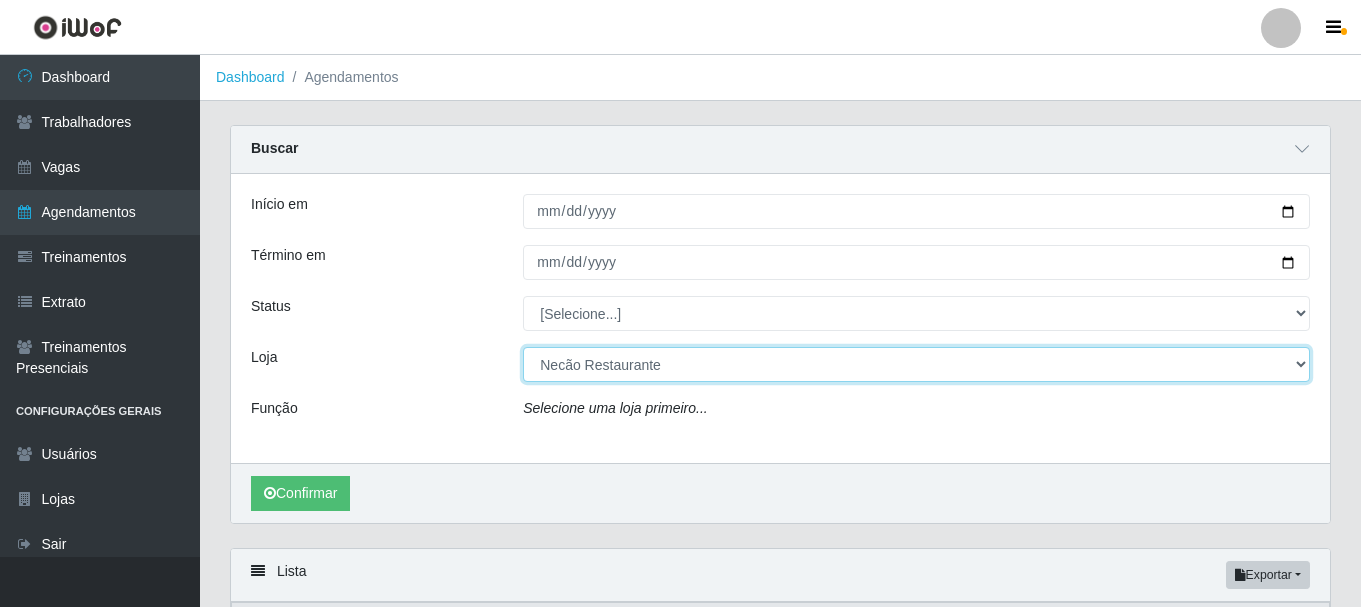 click on "[Selecione...] Necão Restaurante" at bounding box center (916, 364) 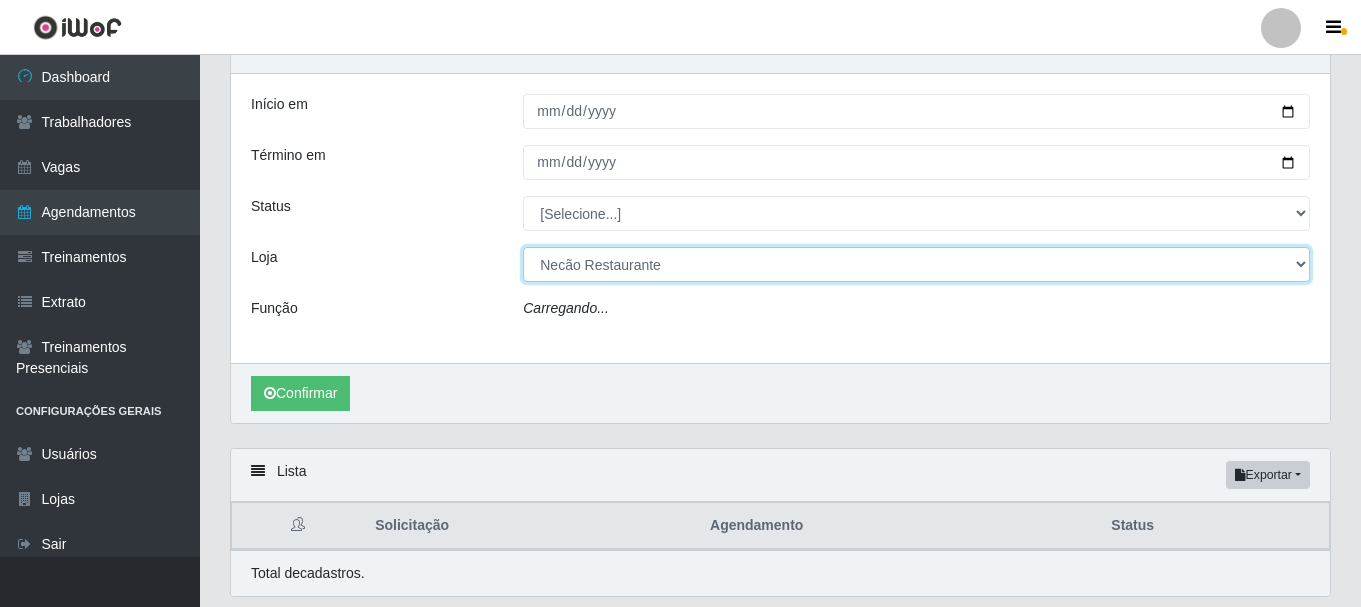 scroll, scrollTop: 165, scrollLeft: 0, axis: vertical 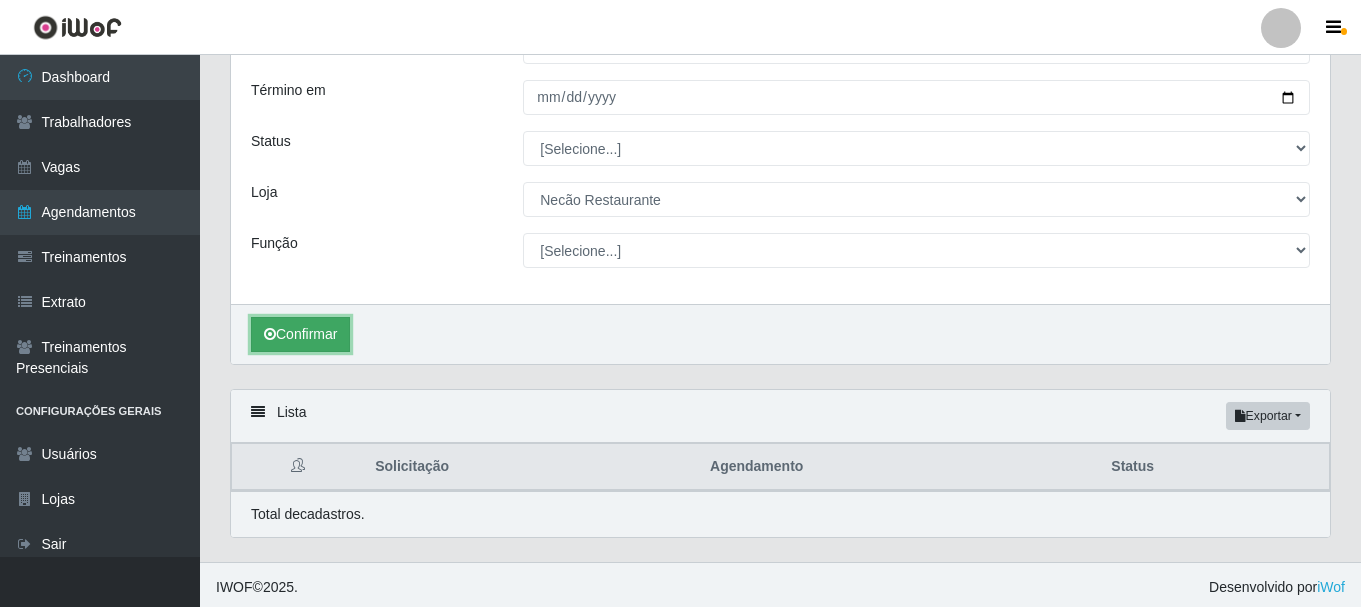 click on "Confirmar" at bounding box center (300, 334) 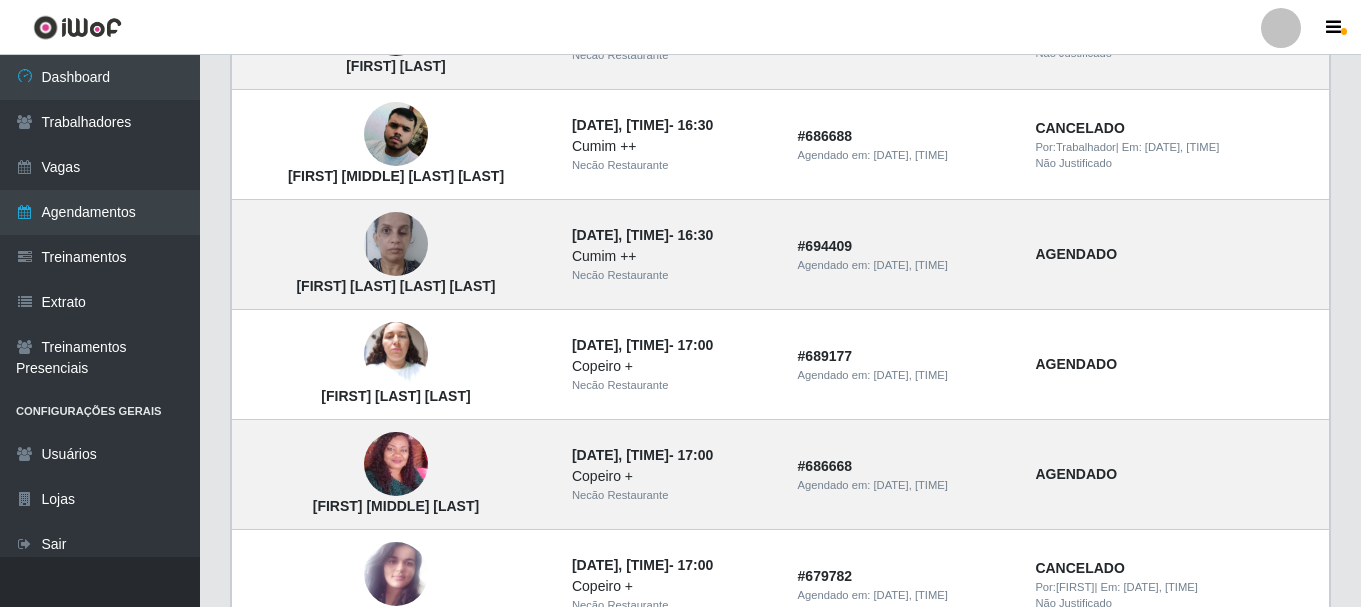 scroll, scrollTop: 1236, scrollLeft: 0, axis: vertical 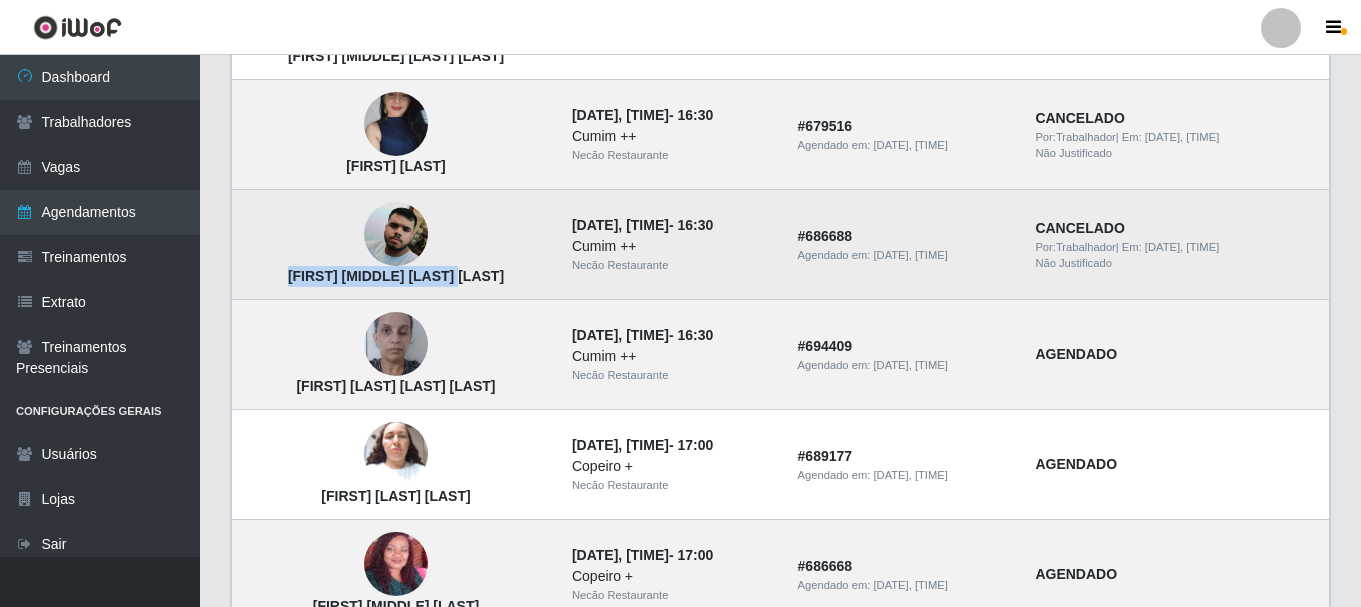 drag, startPoint x: 506, startPoint y: 274, endPoint x: 305, endPoint y: 286, distance: 201.3579 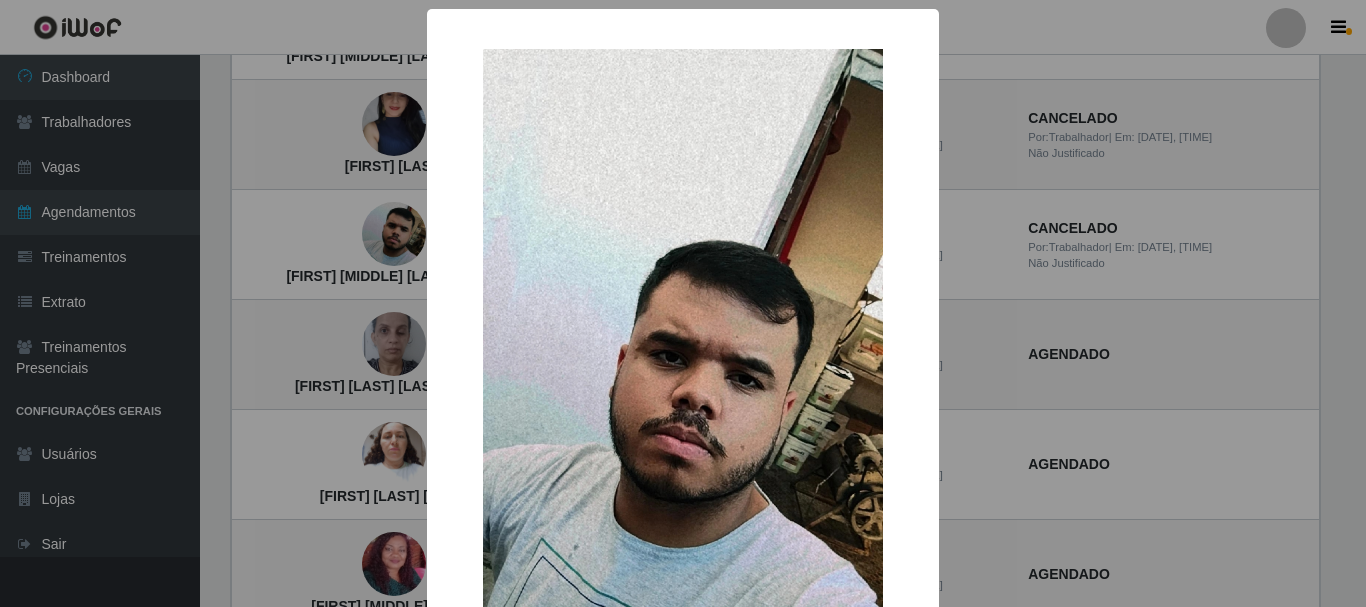 click on "× [FIRST] [MIDDLE] [LAST] [LAST]  OK Cancel" at bounding box center [683, 303] 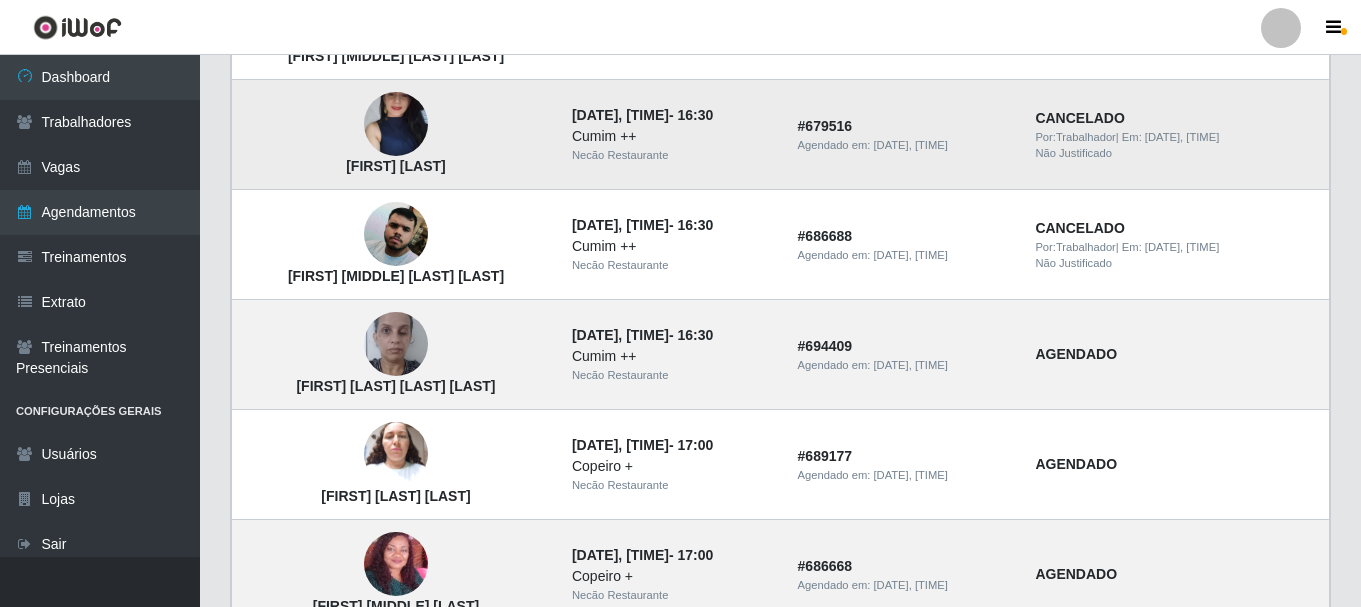 drag, startPoint x: 524, startPoint y: 164, endPoint x: 301, endPoint y: 159, distance: 223.05605 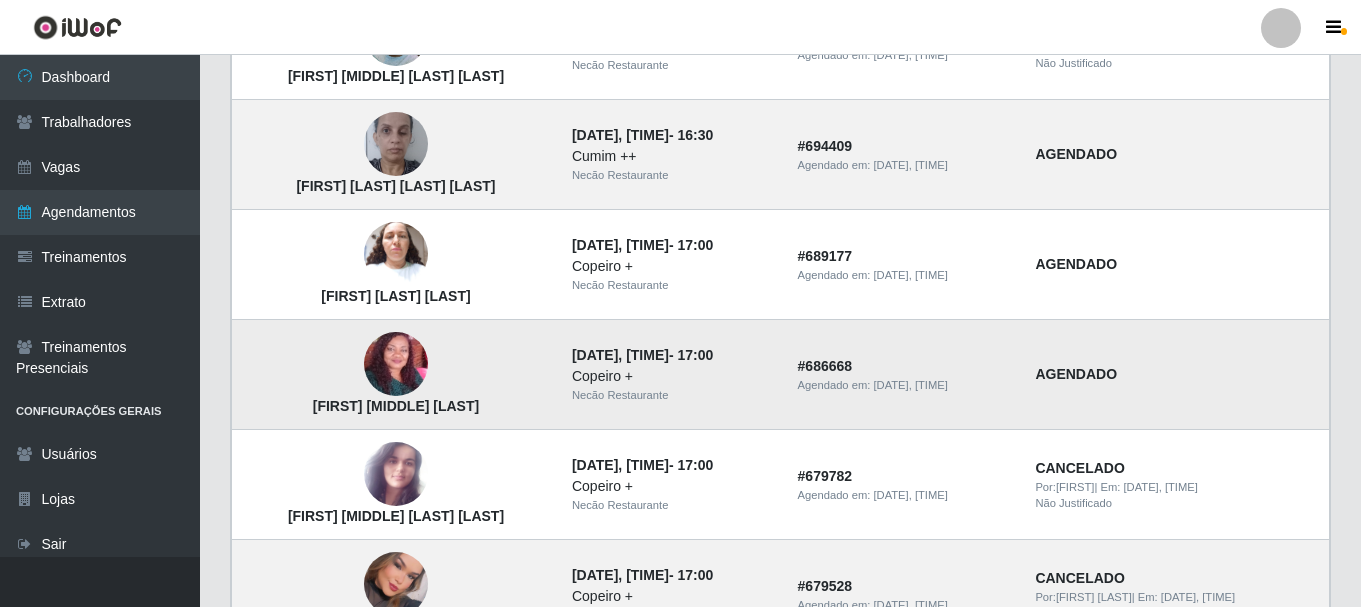 scroll, scrollTop: 1336, scrollLeft: 0, axis: vertical 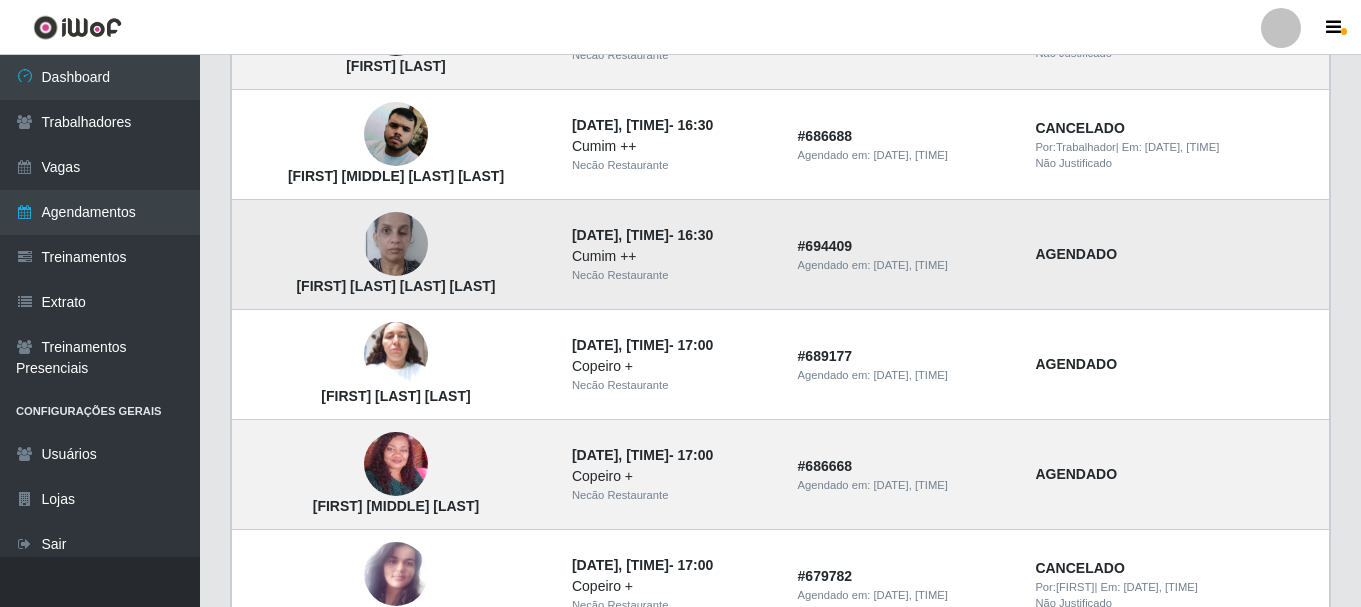 click on "[FIRST] [LAST] [LAST] [LAST]" at bounding box center (396, 255) 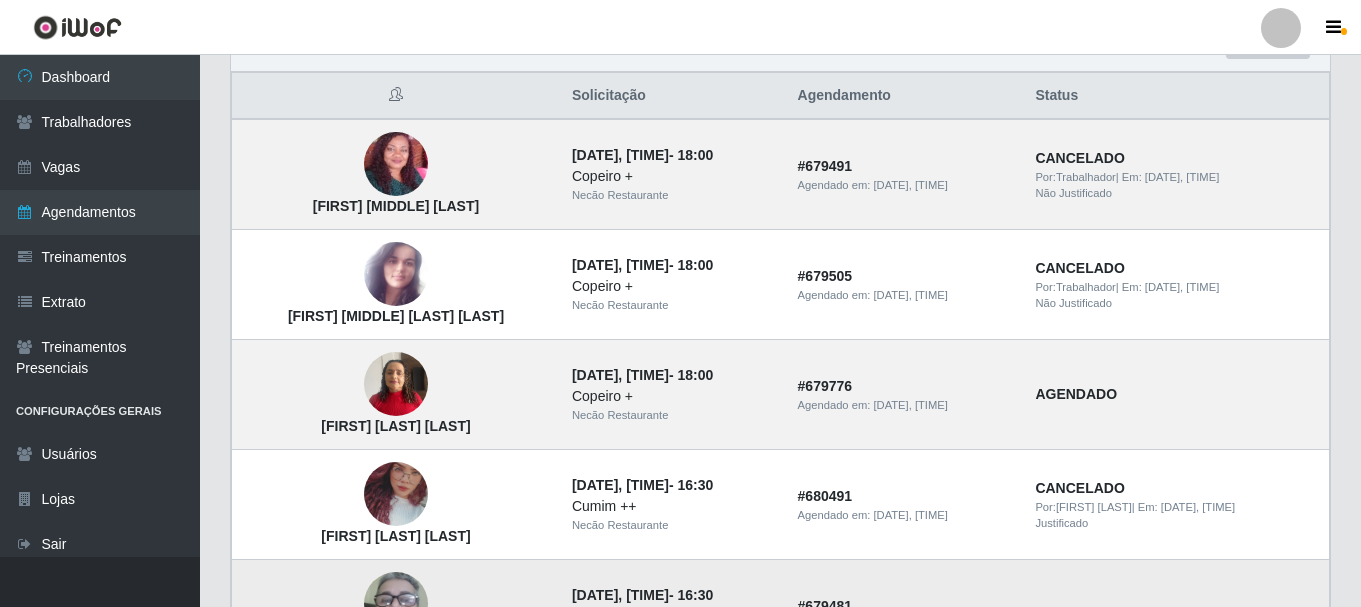 scroll, scrollTop: 0, scrollLeft: 0, axis: both 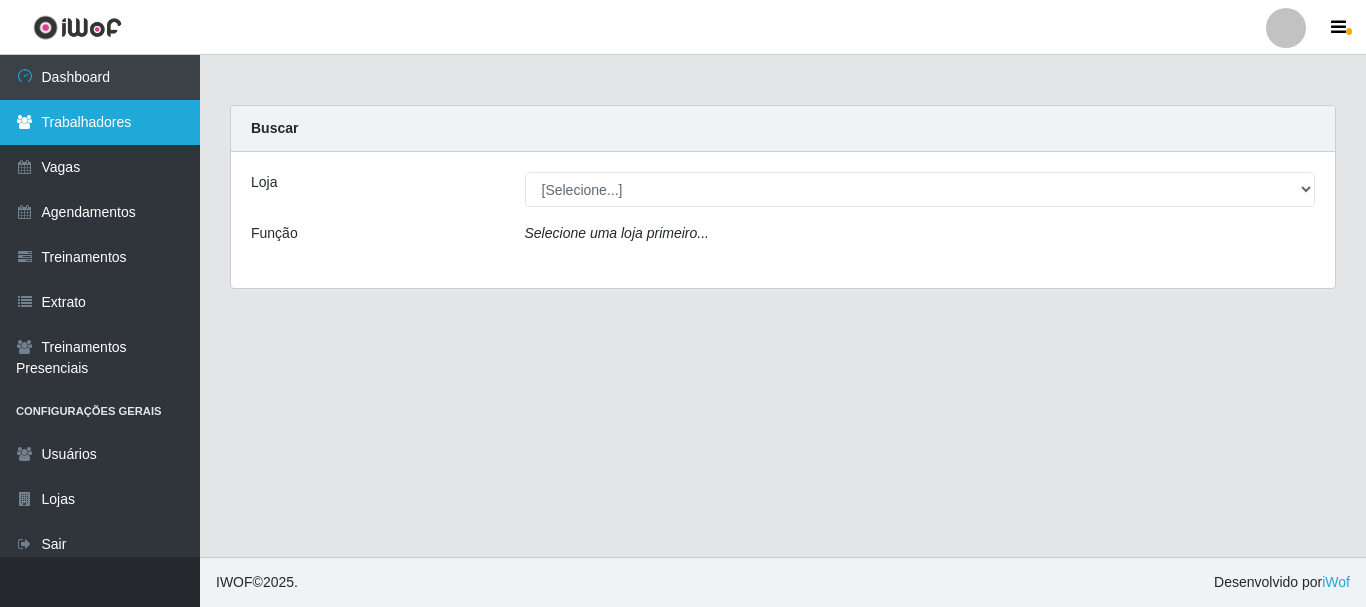 click on "Trabalhadores" at bounding box center [100, 122] 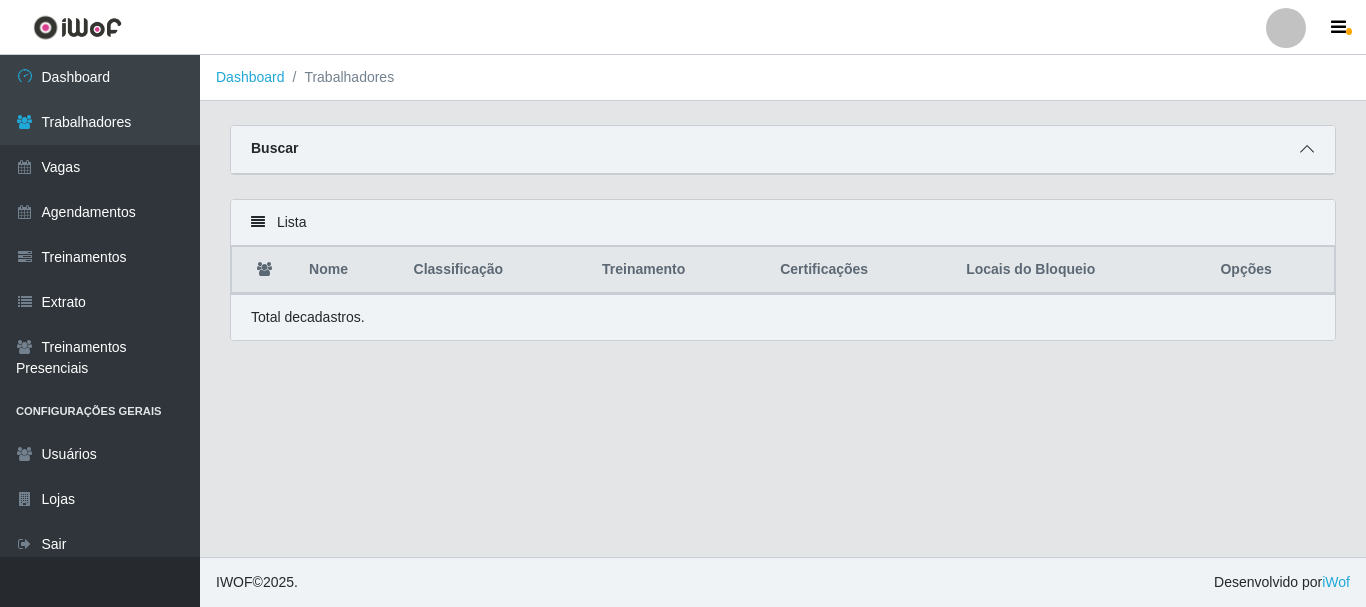 click at bounding box center [1307, 149] 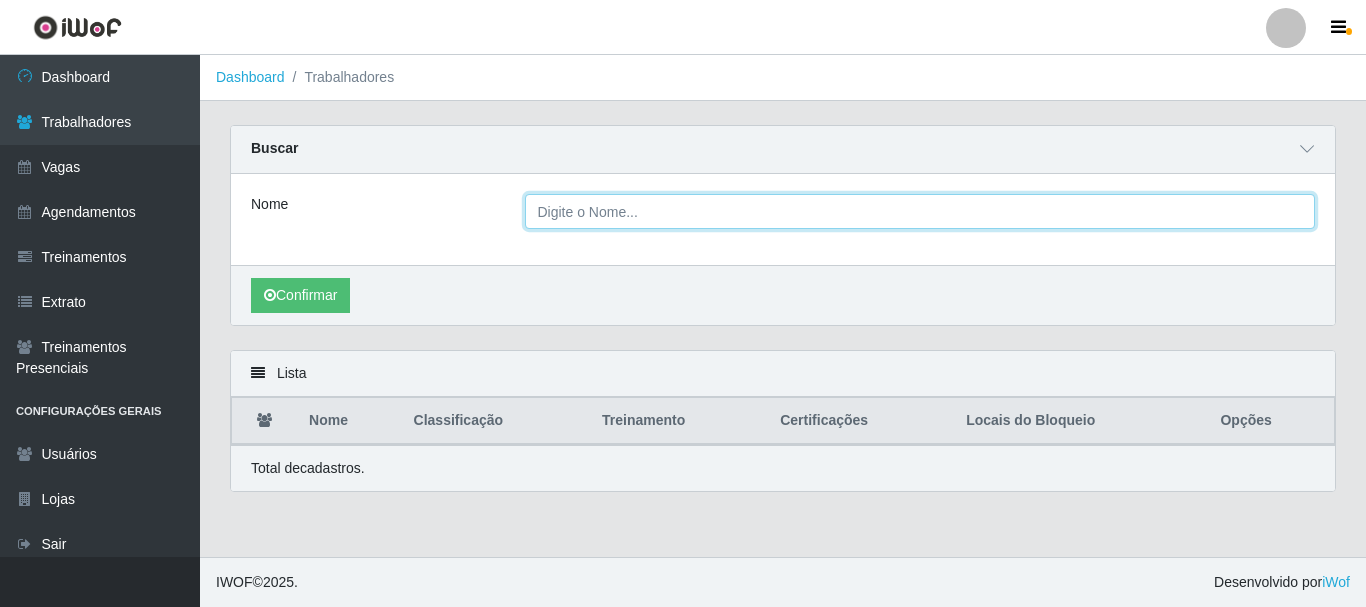 click on "Nome" at bounding box center [920, 211] 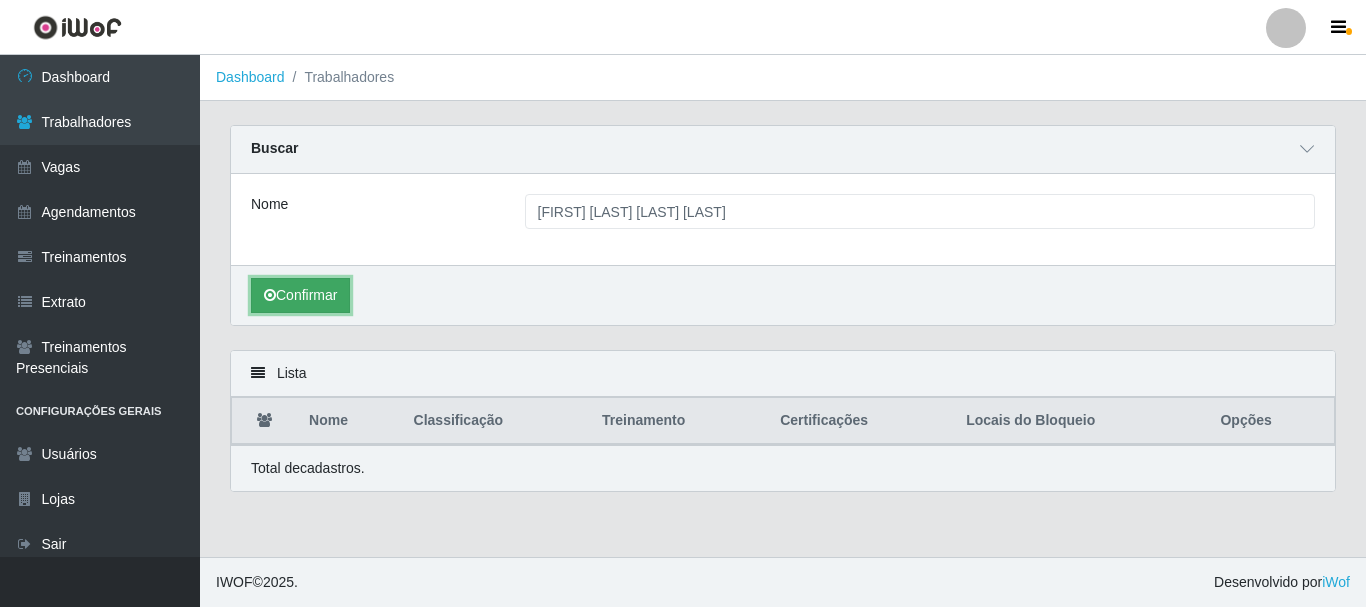 click on "Confirmar" at bounding box center (300, 295) 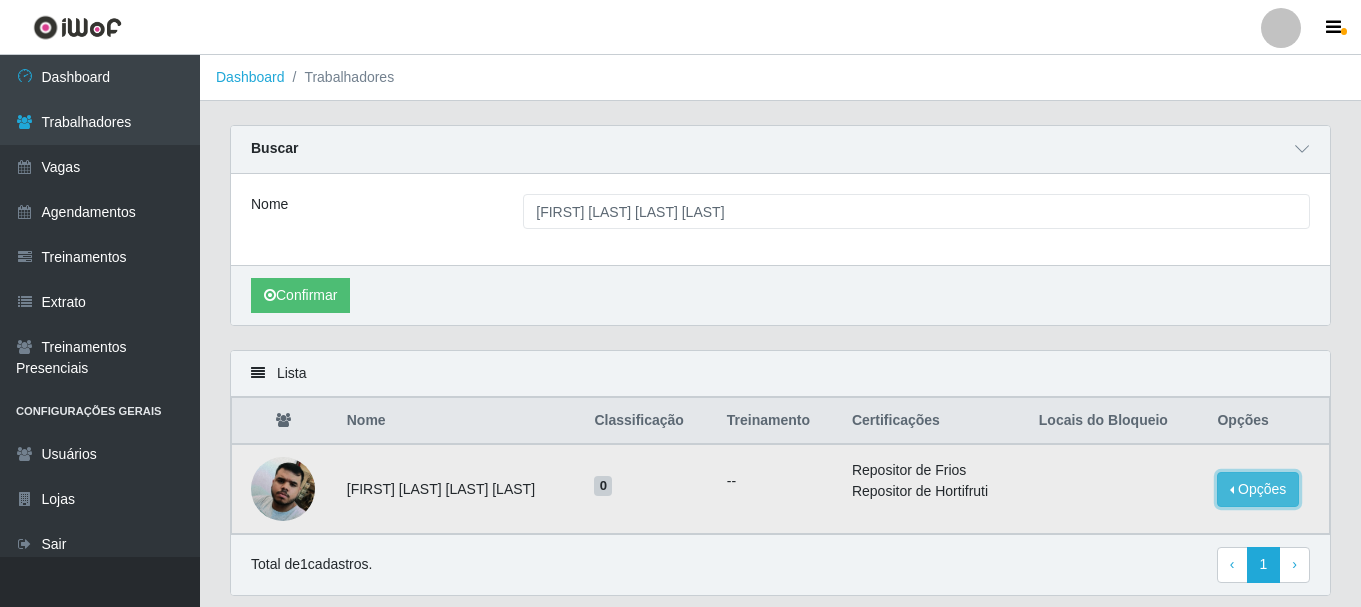 click on "Opções" at bounding box center (1258, 489) 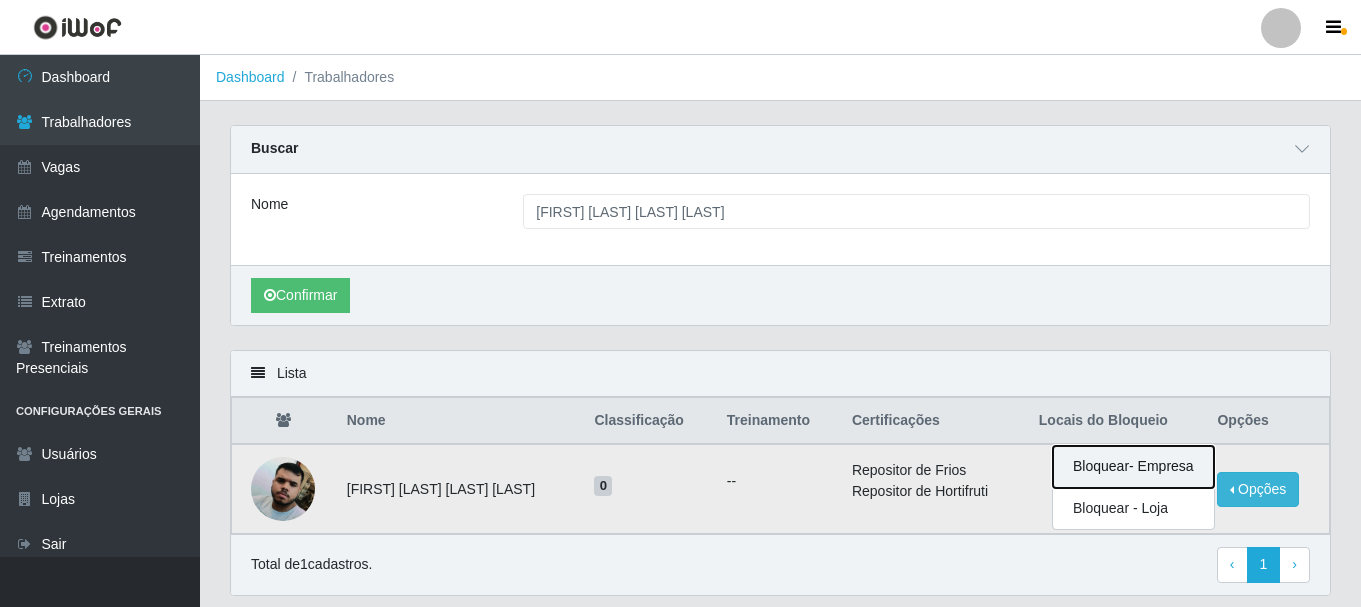click on "Bloquear  - Empresa" at bounding box center (1133, 467) 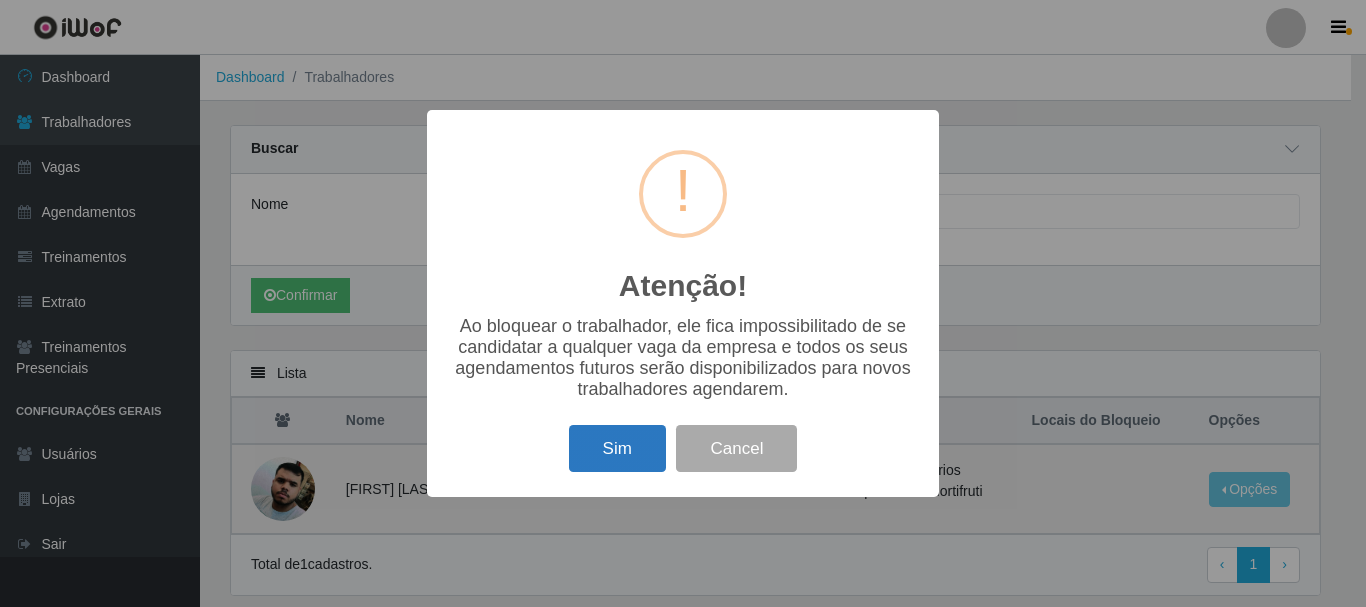 click on "Sim" at bounding box center [617, 448] 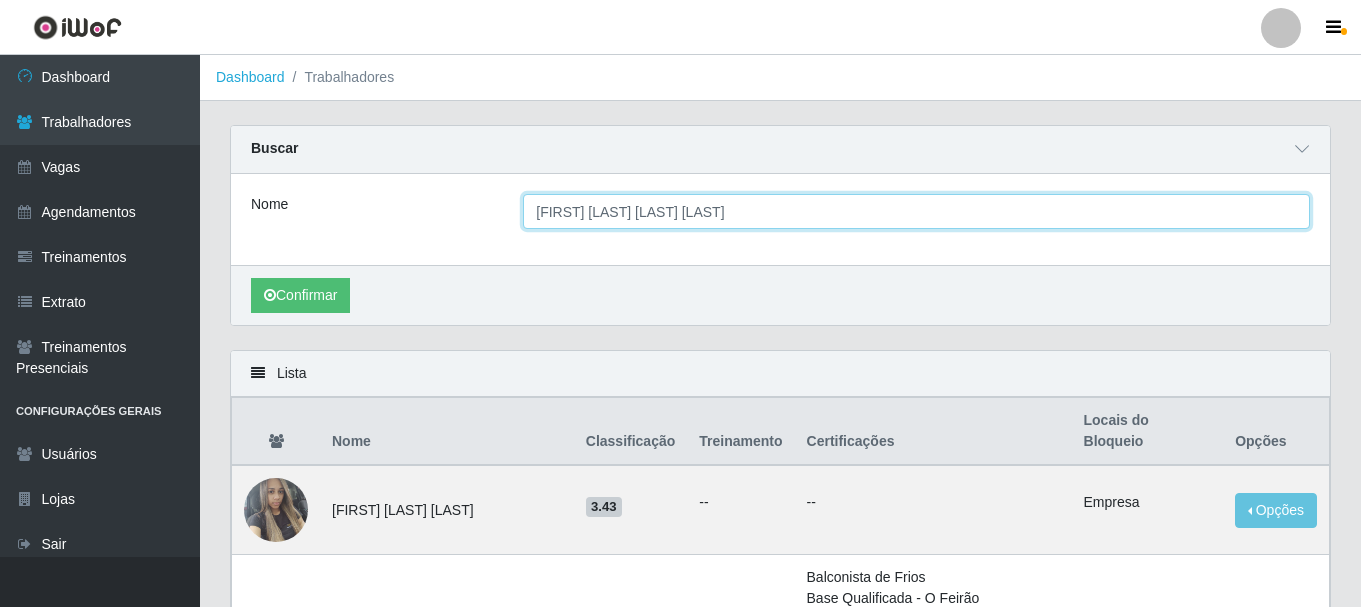 click on "[FIRST] [MIDDLE] [LAST] [LAST]" at bounding box center (916, 211) 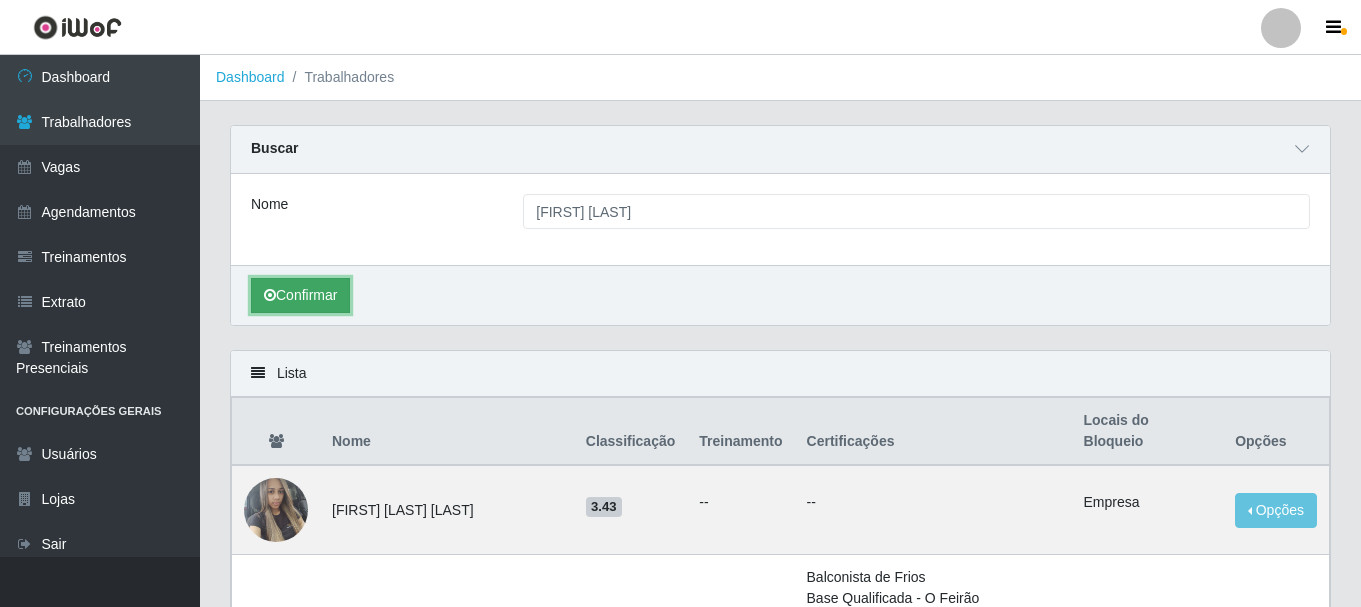 click on "Confirmar" at bounding box center (300, 295) 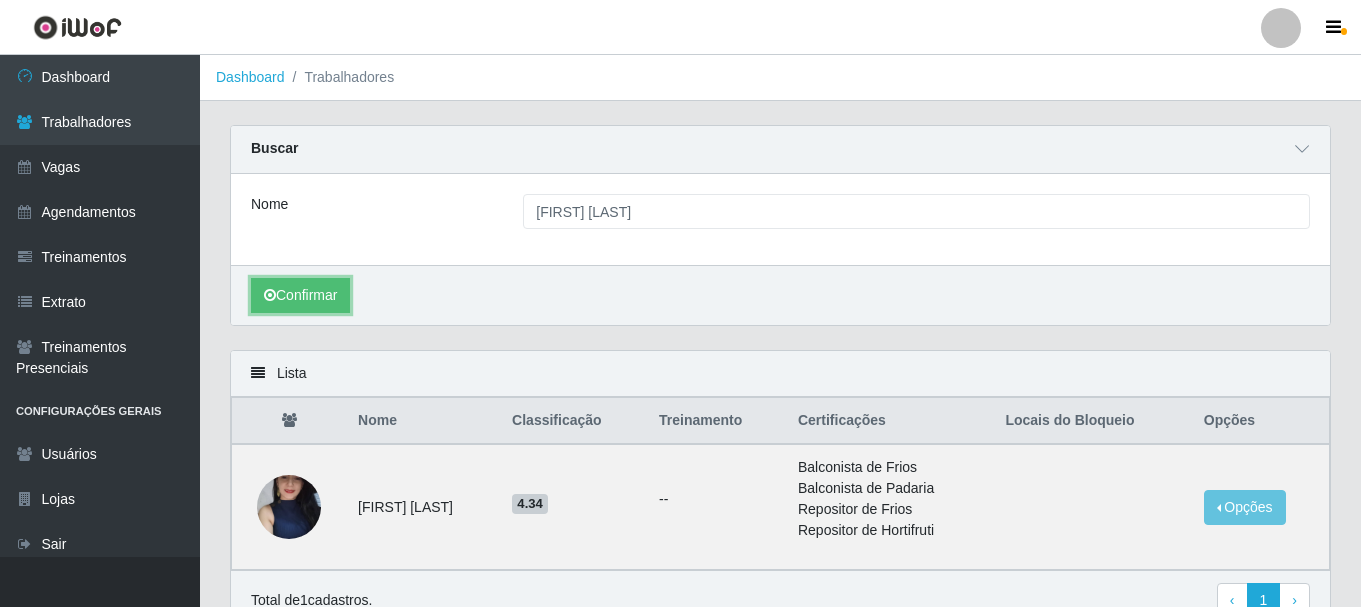 scroll, scrollTop: 100, scrollLeft: 0, axis: vertical 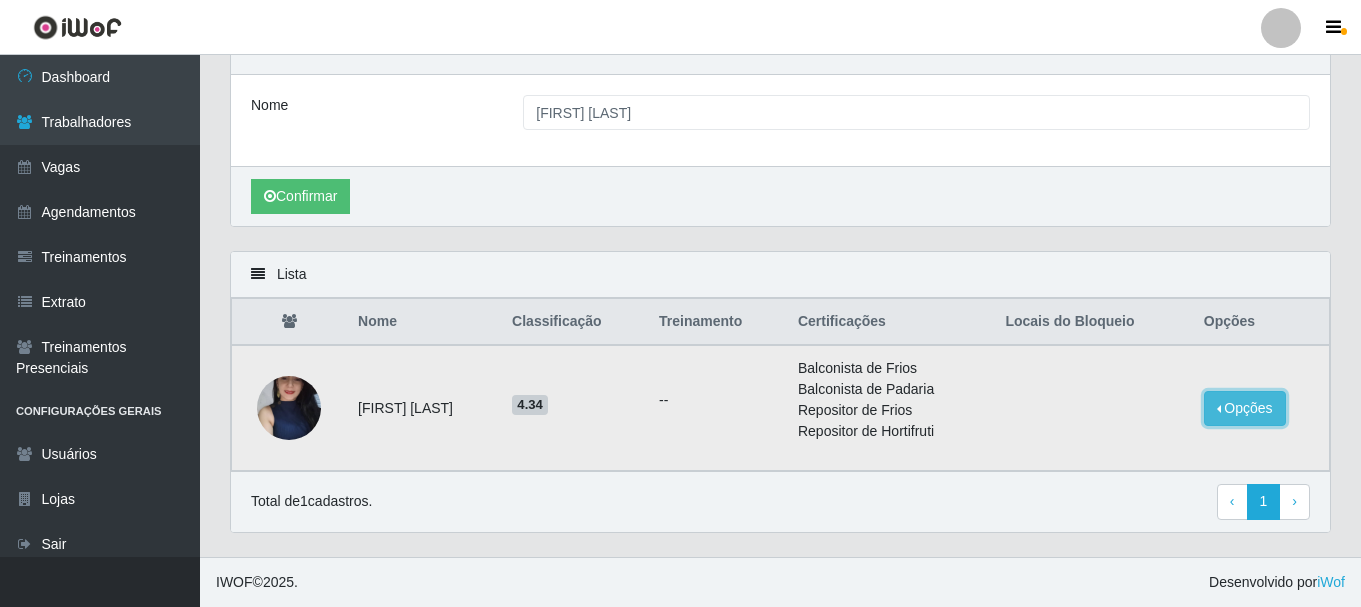 click on "Opções" at bounding box center (1245, 408) 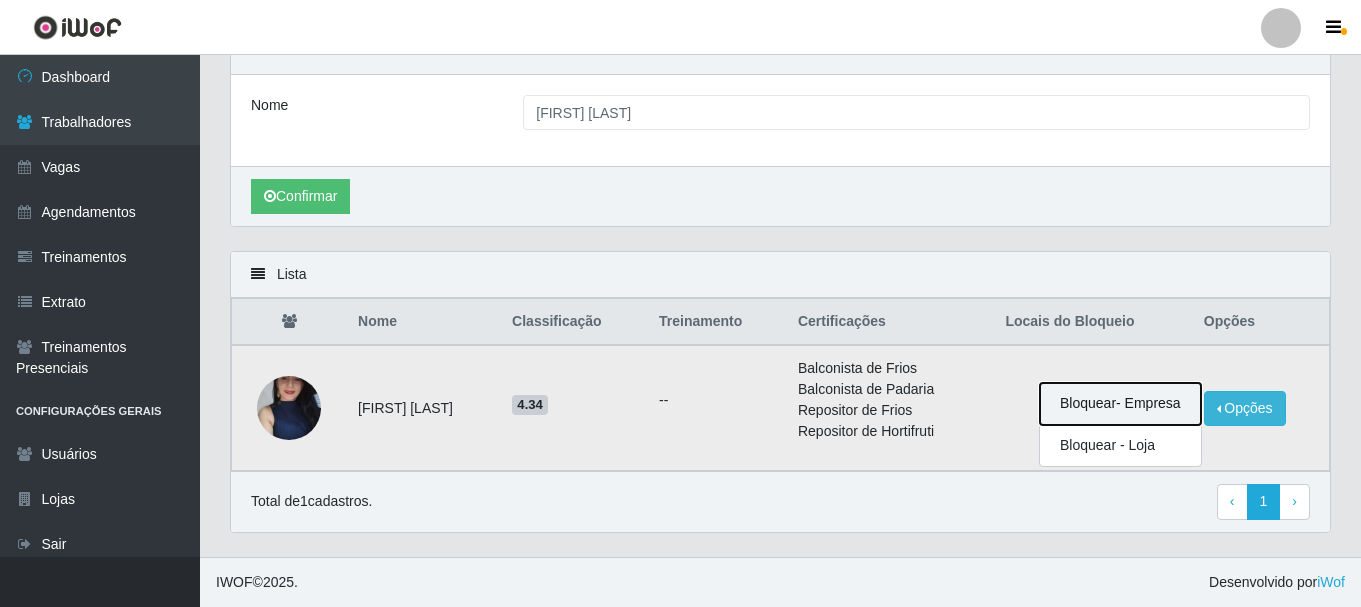 click on "Bloquear  - Empresa" at bounding box center (1120, 404) 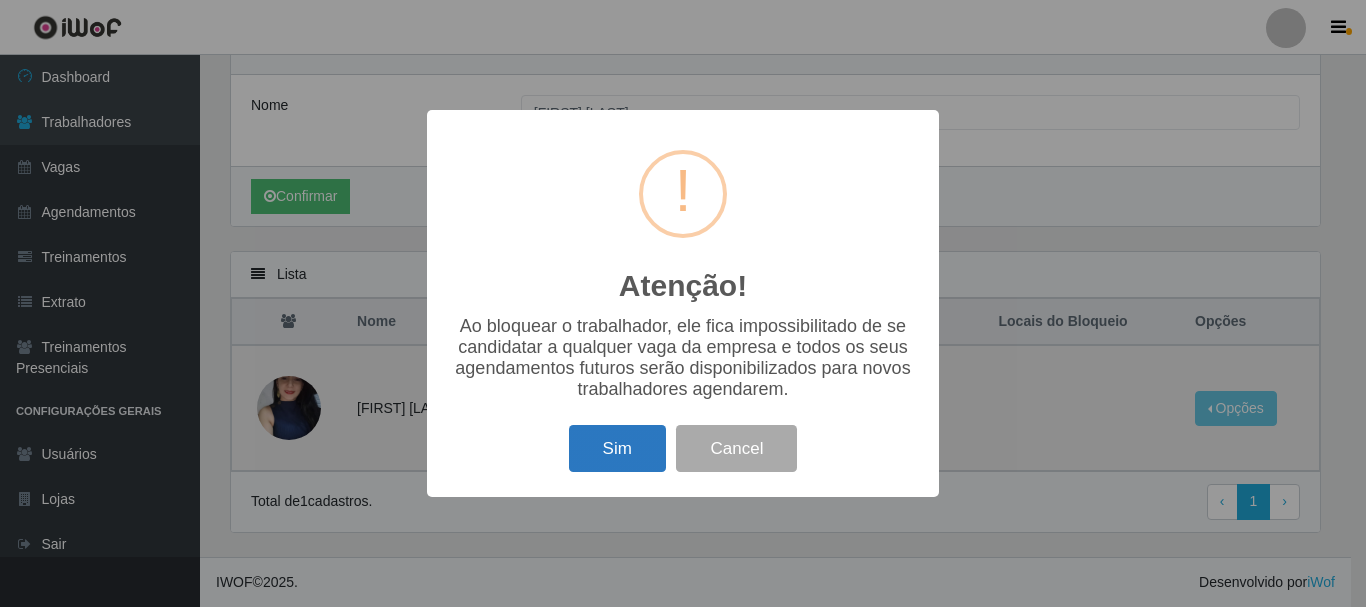 click on "Sim" at bounding box center [617, 448] 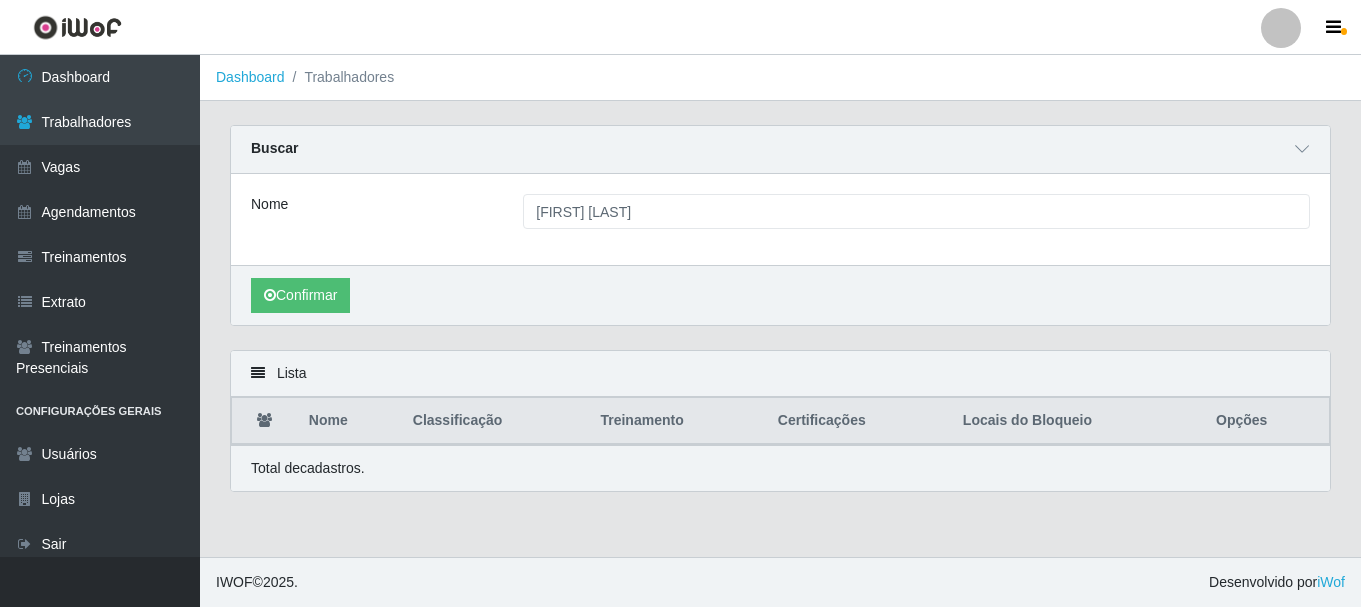scroll, scrollTop: 0, scrollLeft: 0, axis: both 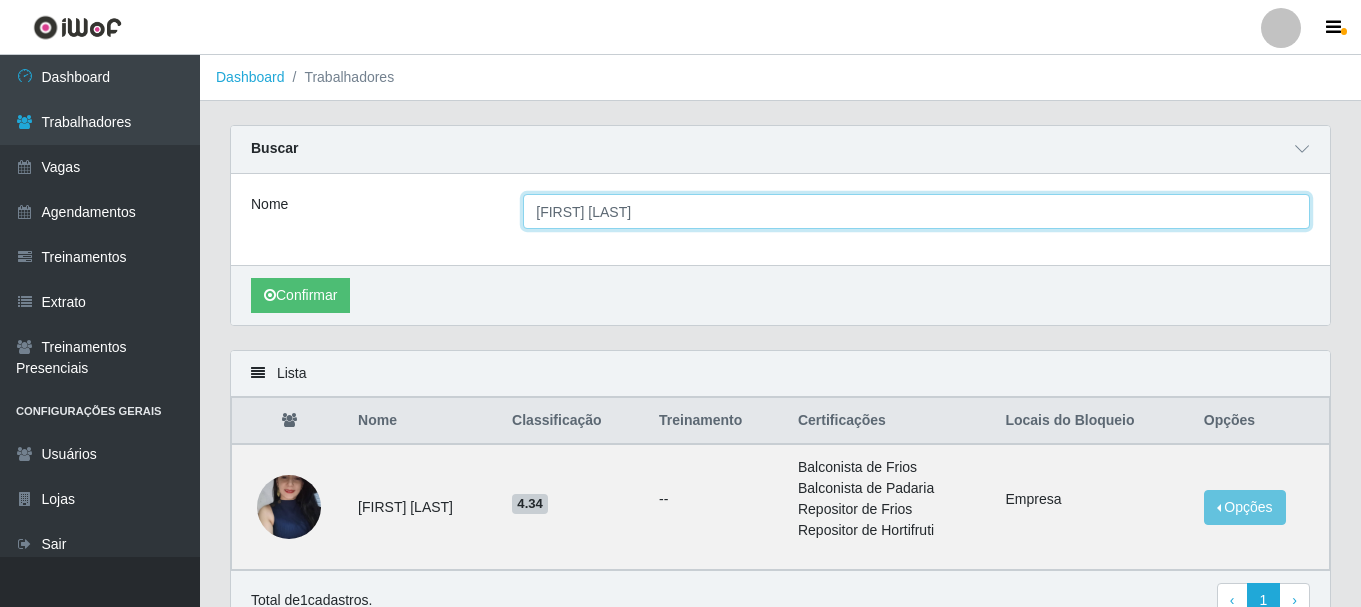 click on "[FIRST] [LAST]" at bounding box center [916, 211] 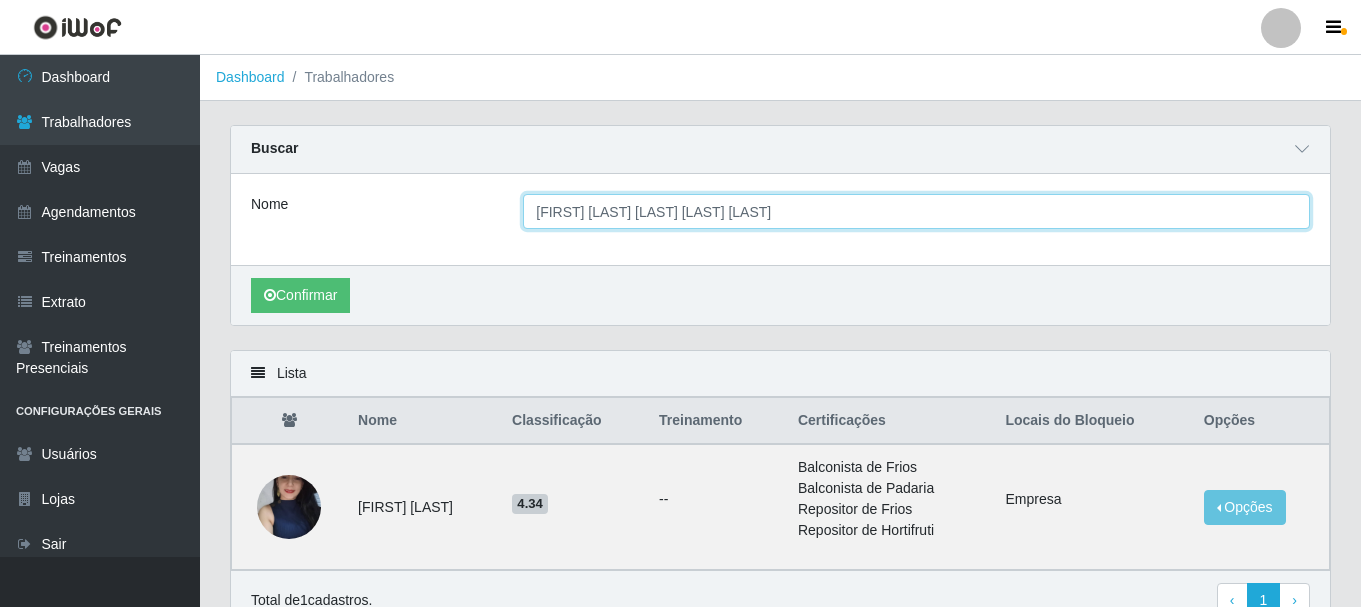 type on "[FIRST] [LAST] [LAST] [LAST]" 